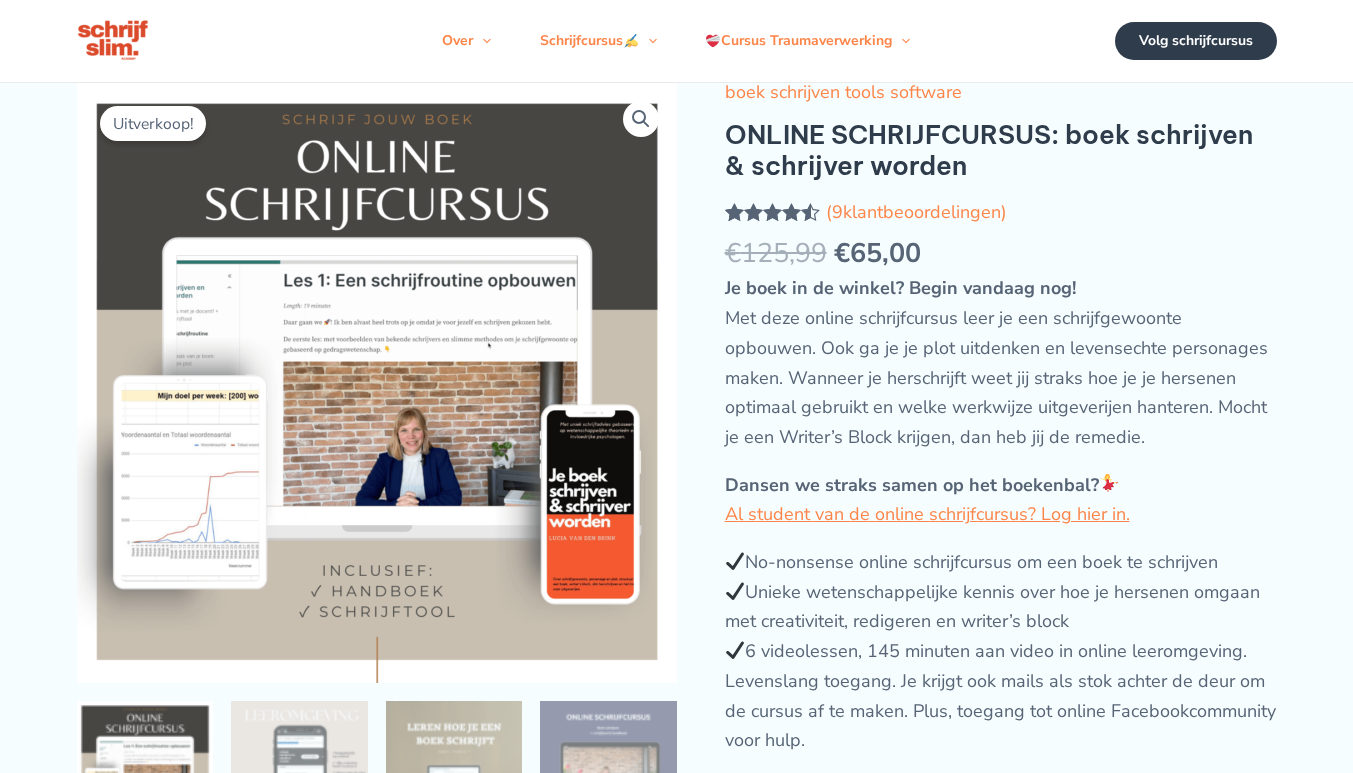 scroll, scrollTop: 0, scrollLeft: 0, axis: both 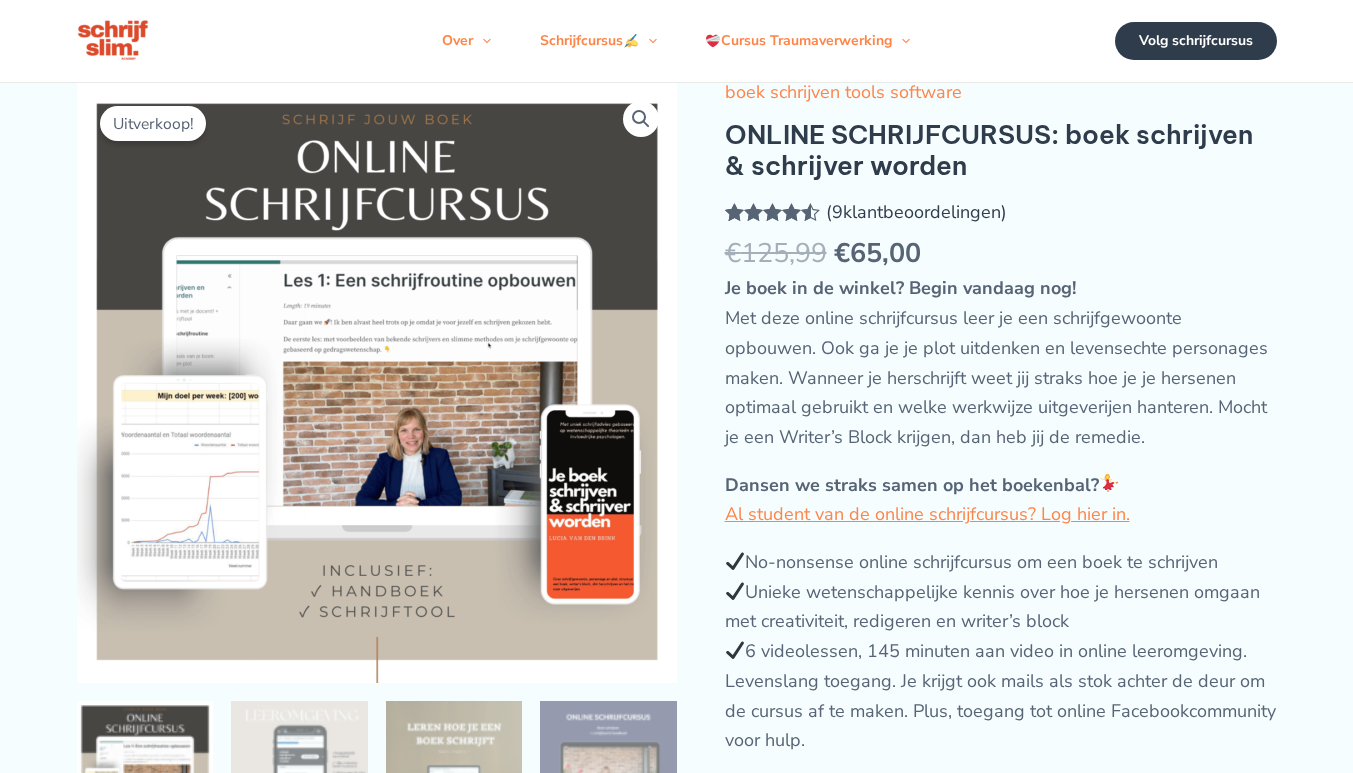 click on "( 9  klantbeoordelingen)" at bounding box center (916, 212) 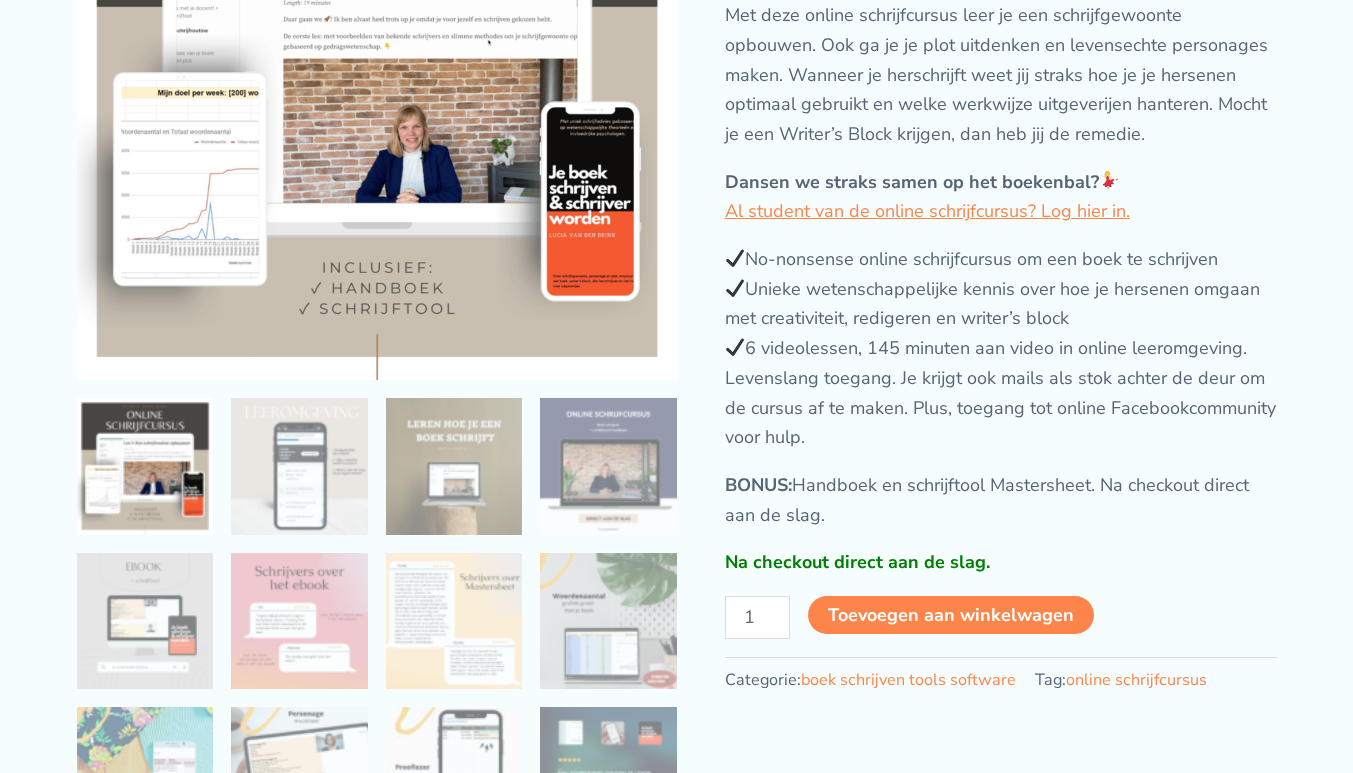 scroll, scrollTop: 0, scrollLeft: 0, axis: both 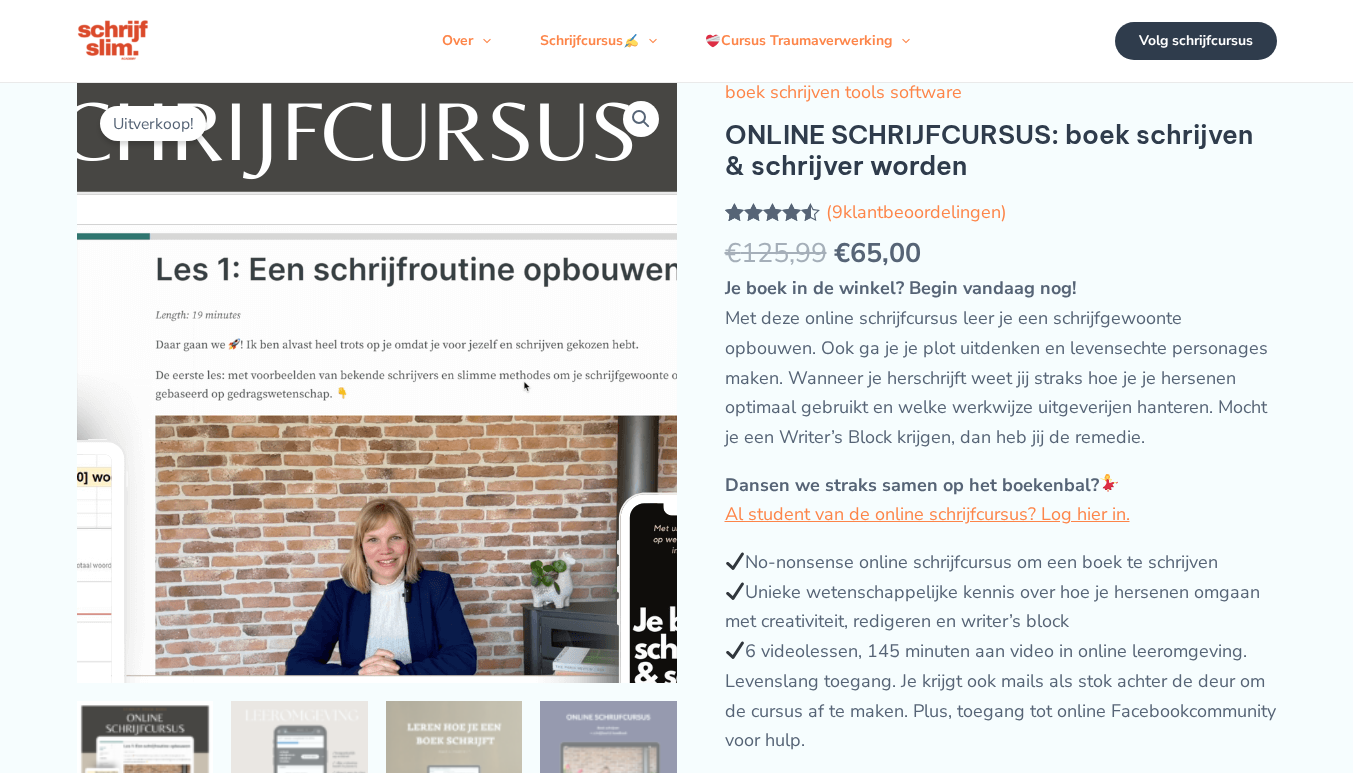click at bounding box center (324, 454) 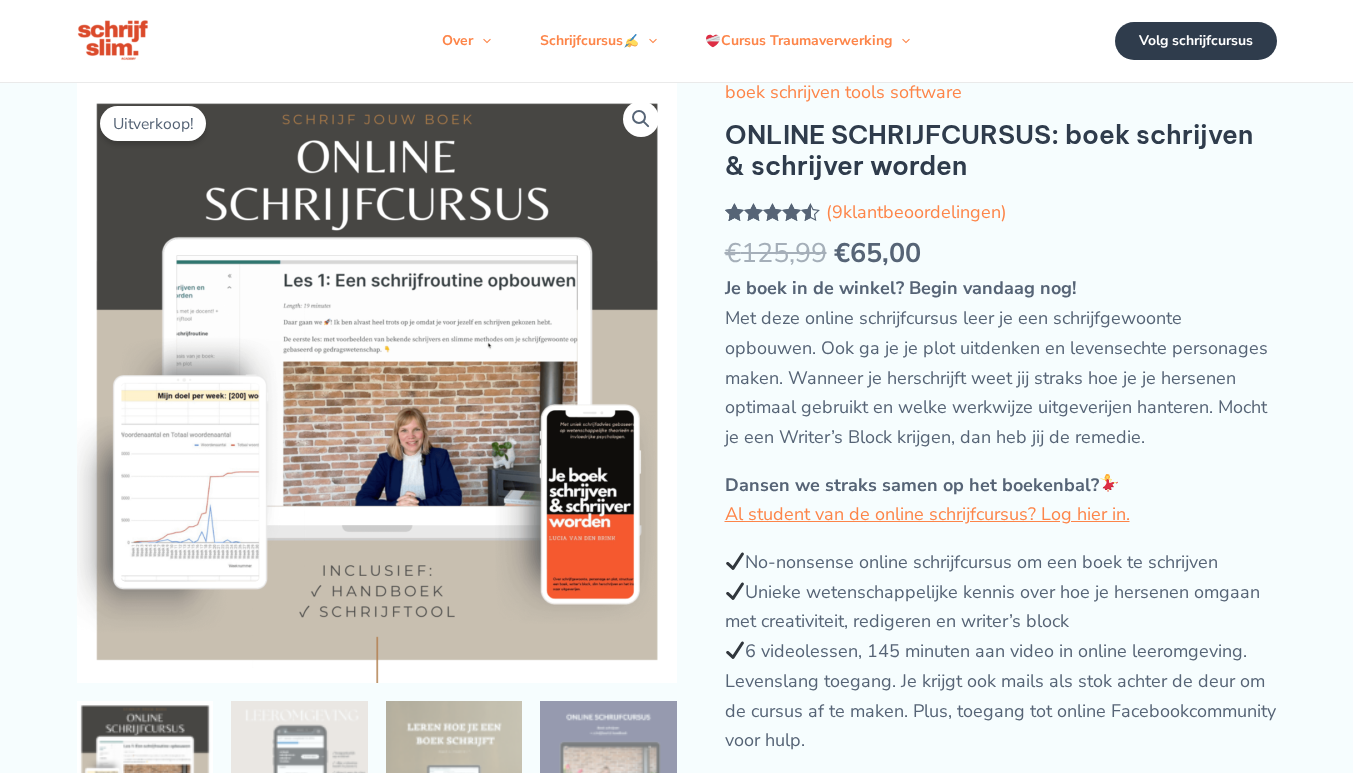 click on "€ 125,99   Oorspronkelijke prijs was: €125,99. € 65,00 Huidige prijs is: €65,00." at bounding box center (1001, 254) 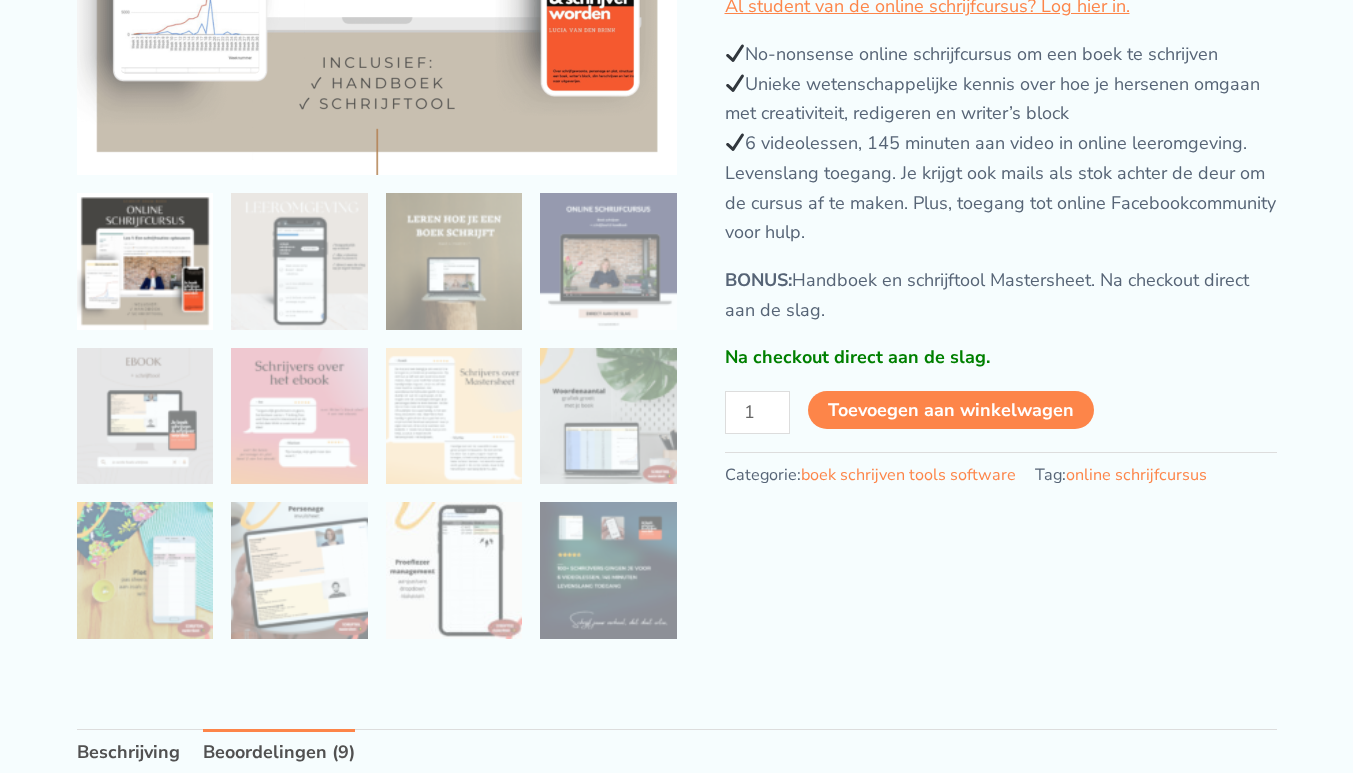 scroll, scrollTop: 511, scrollLeft: 0, axis: vertical 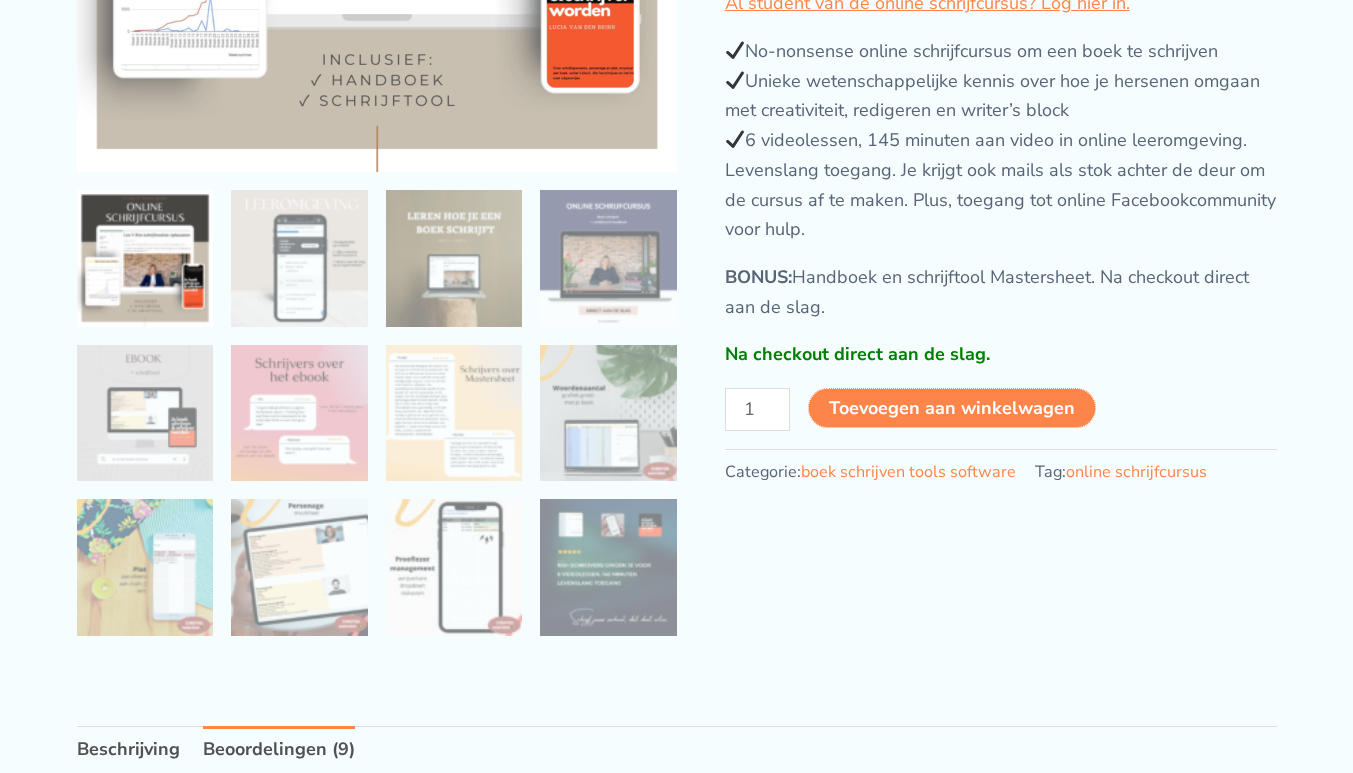 click on "Toevoegen aan winkelwagen" at bounding box center [952, 408] 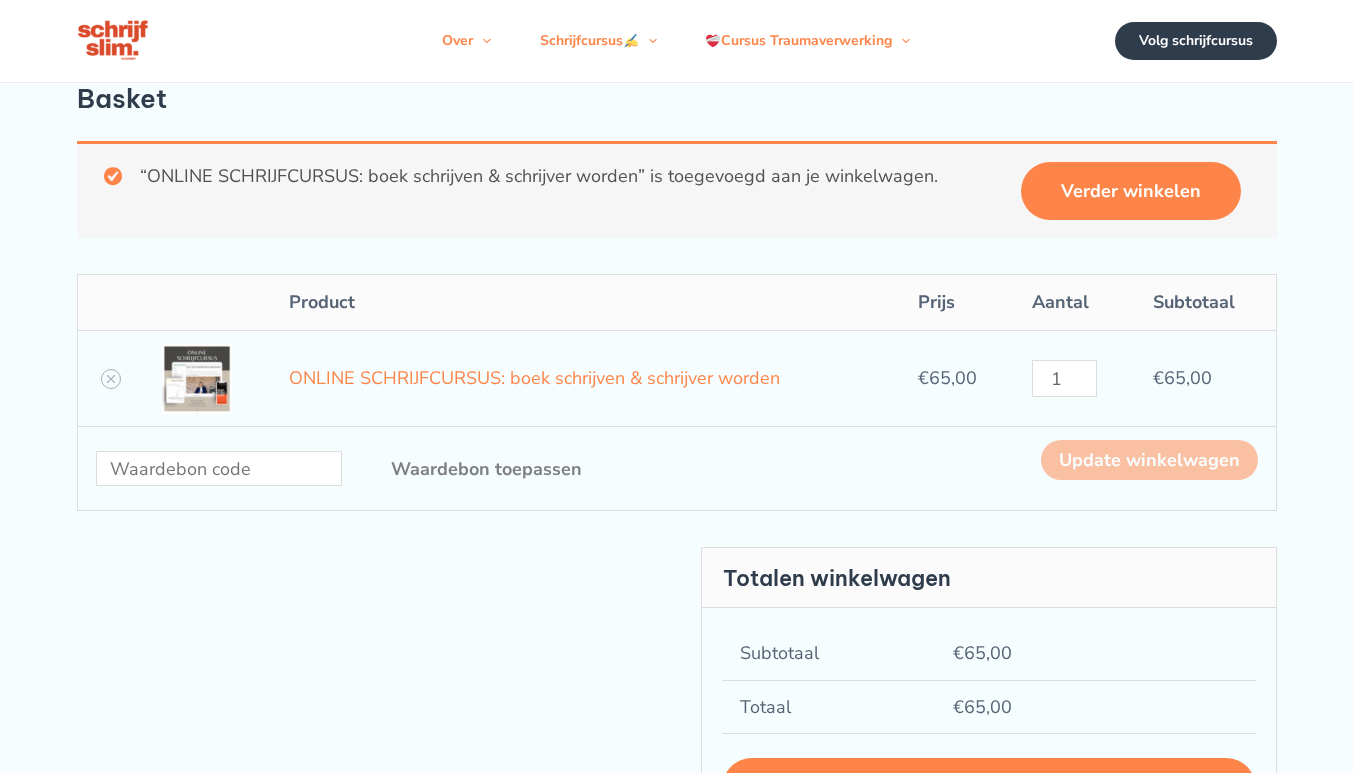 scroll, scrollTop: 0, scrollLeft: 0, axis: both 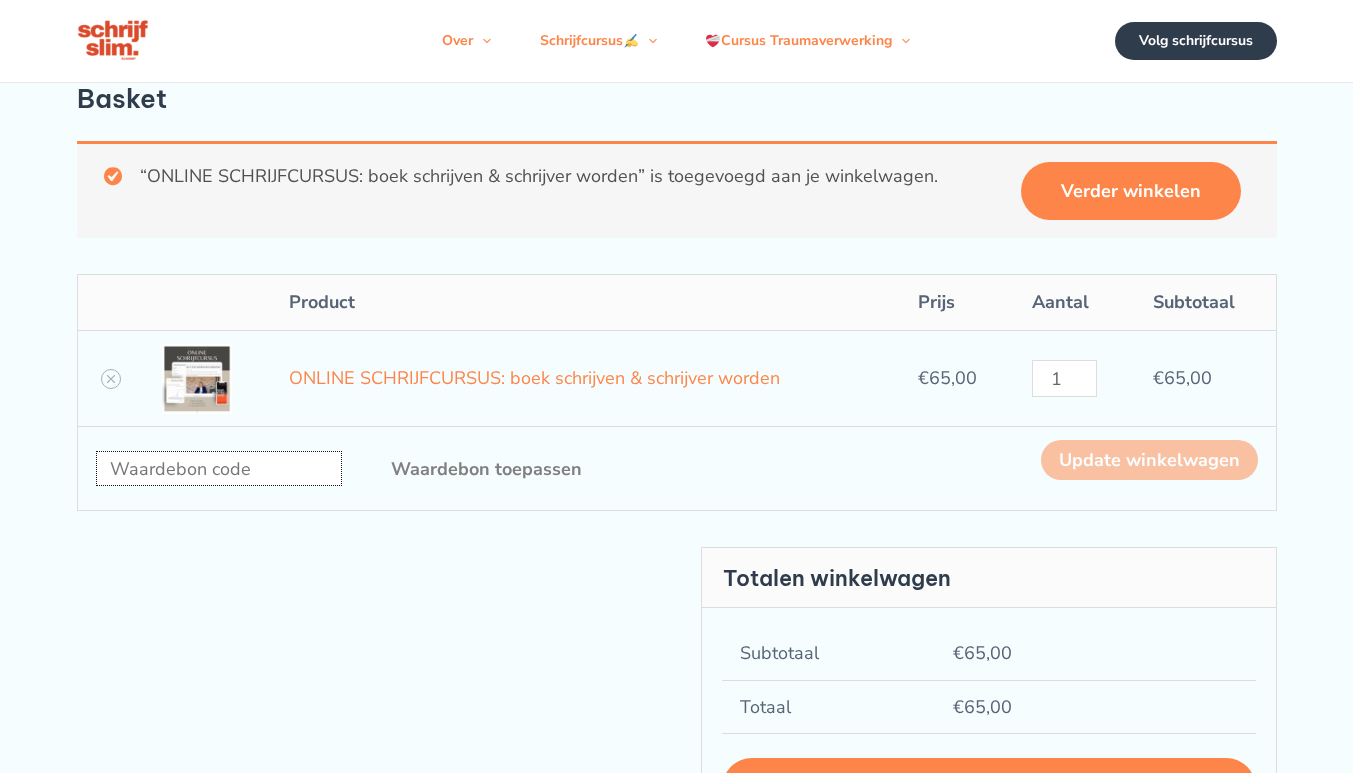 click on "Waardebon:" at bounding box center [219, 468] 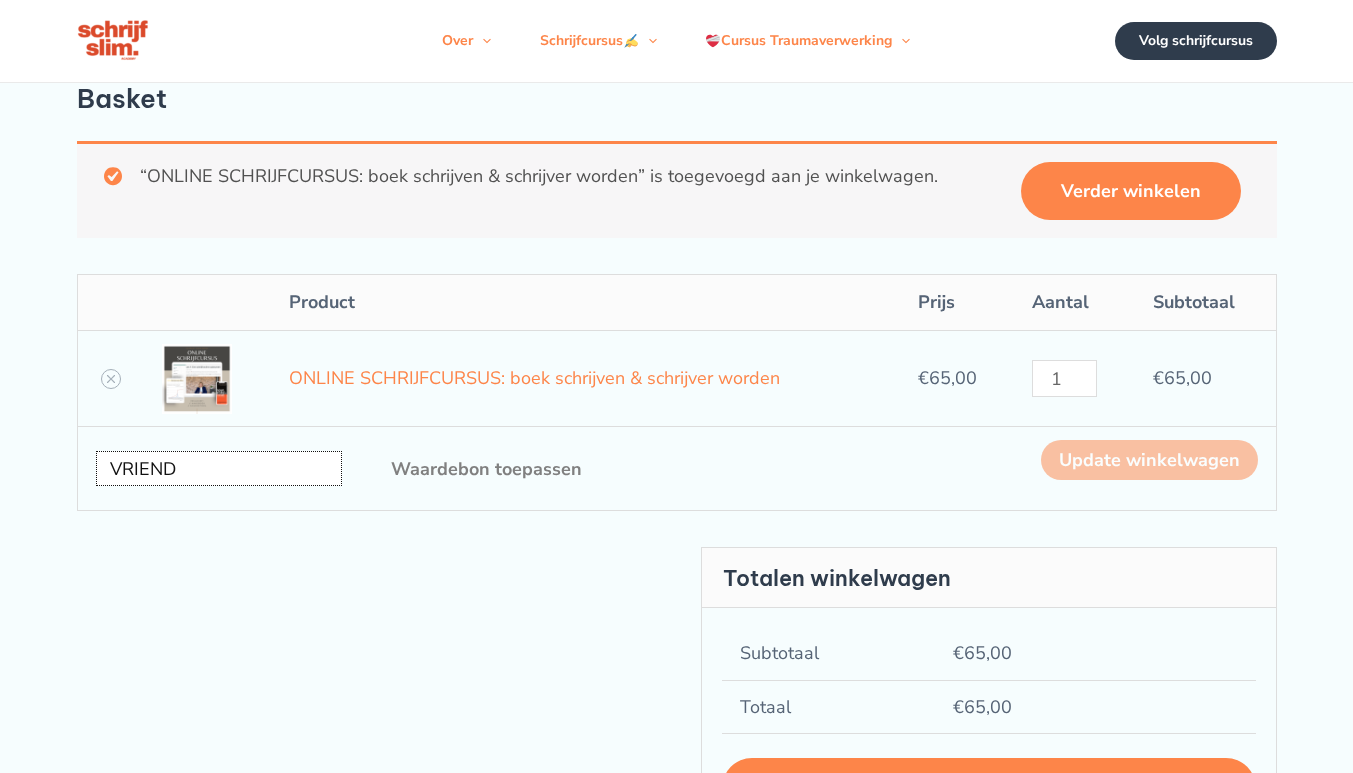 type on "VRIEND" 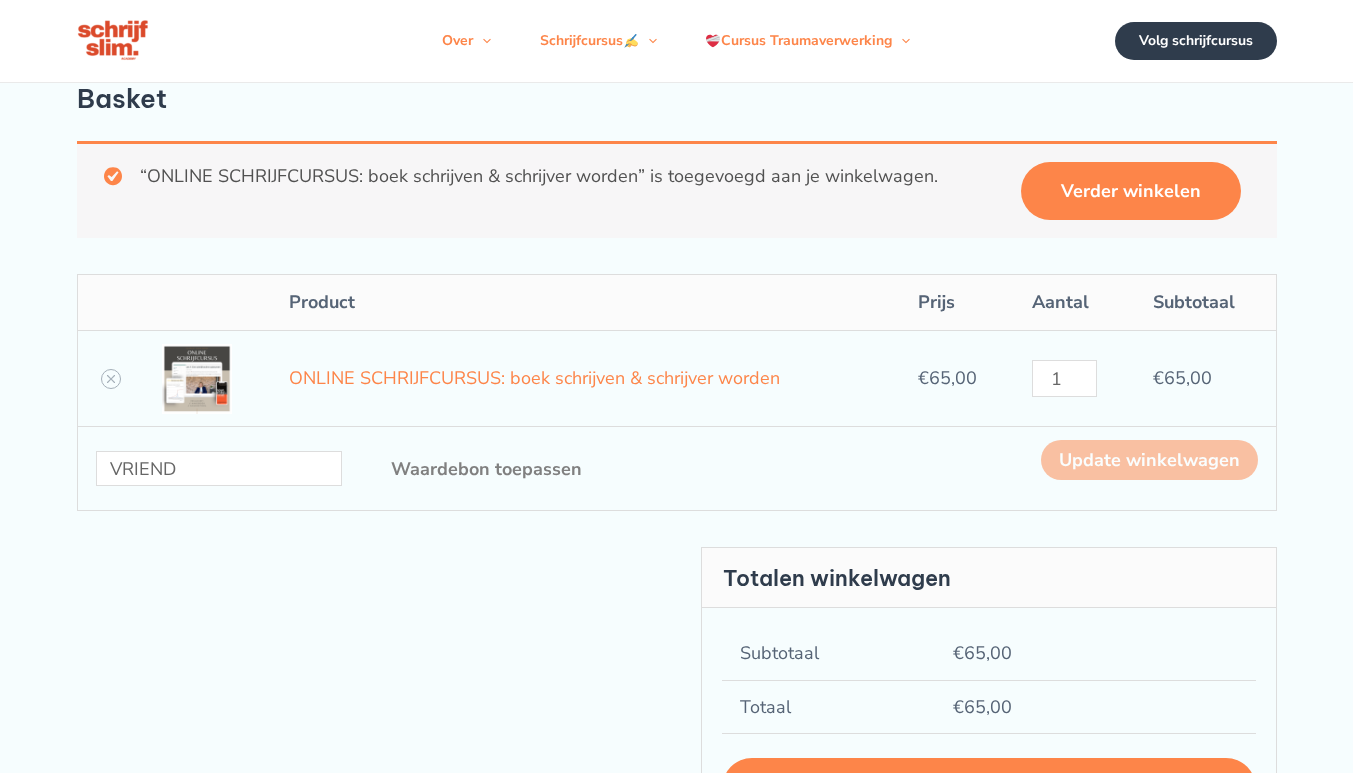 click on "Waardebon:   VRIEND   Waardebon toepassen
Update winkelwagen" at bounding box center [677, 468] 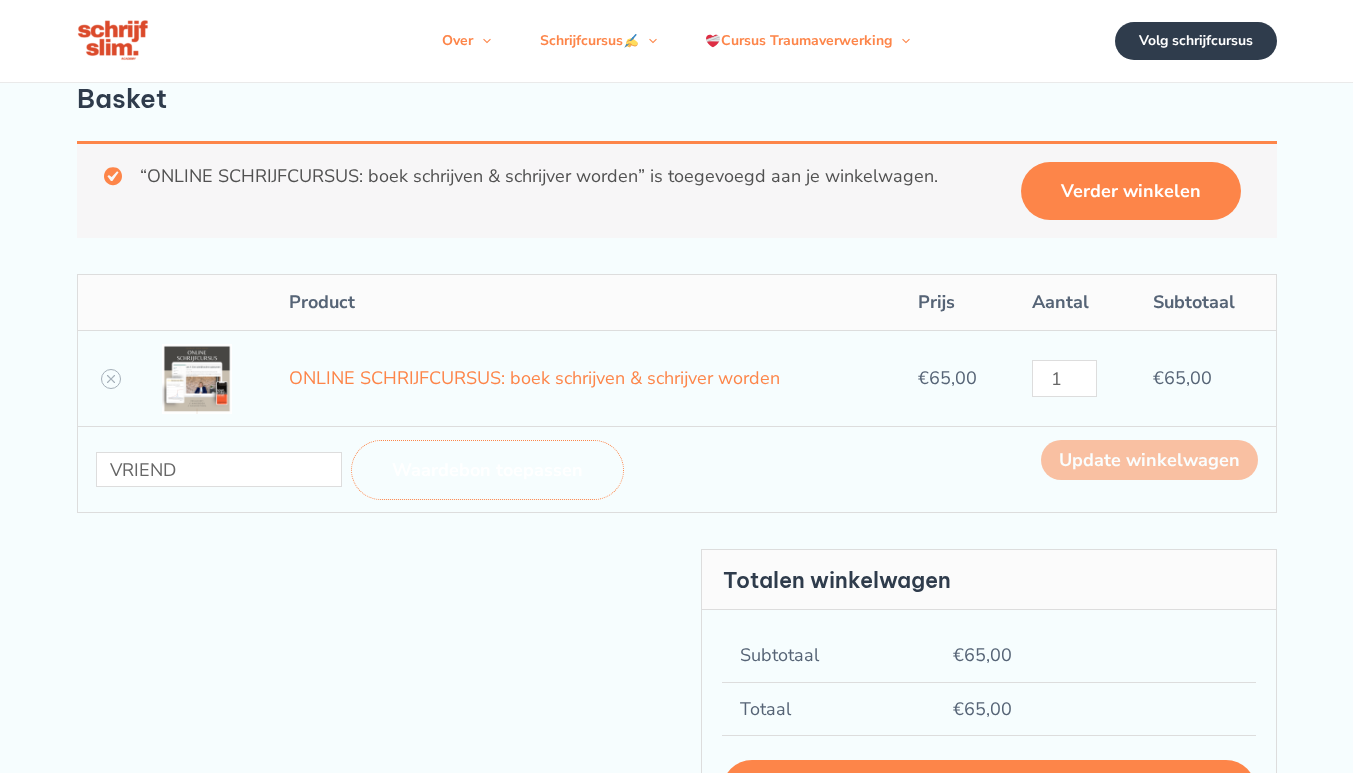 click on "Waardebon toepassen" at bounding box center (487, 470) 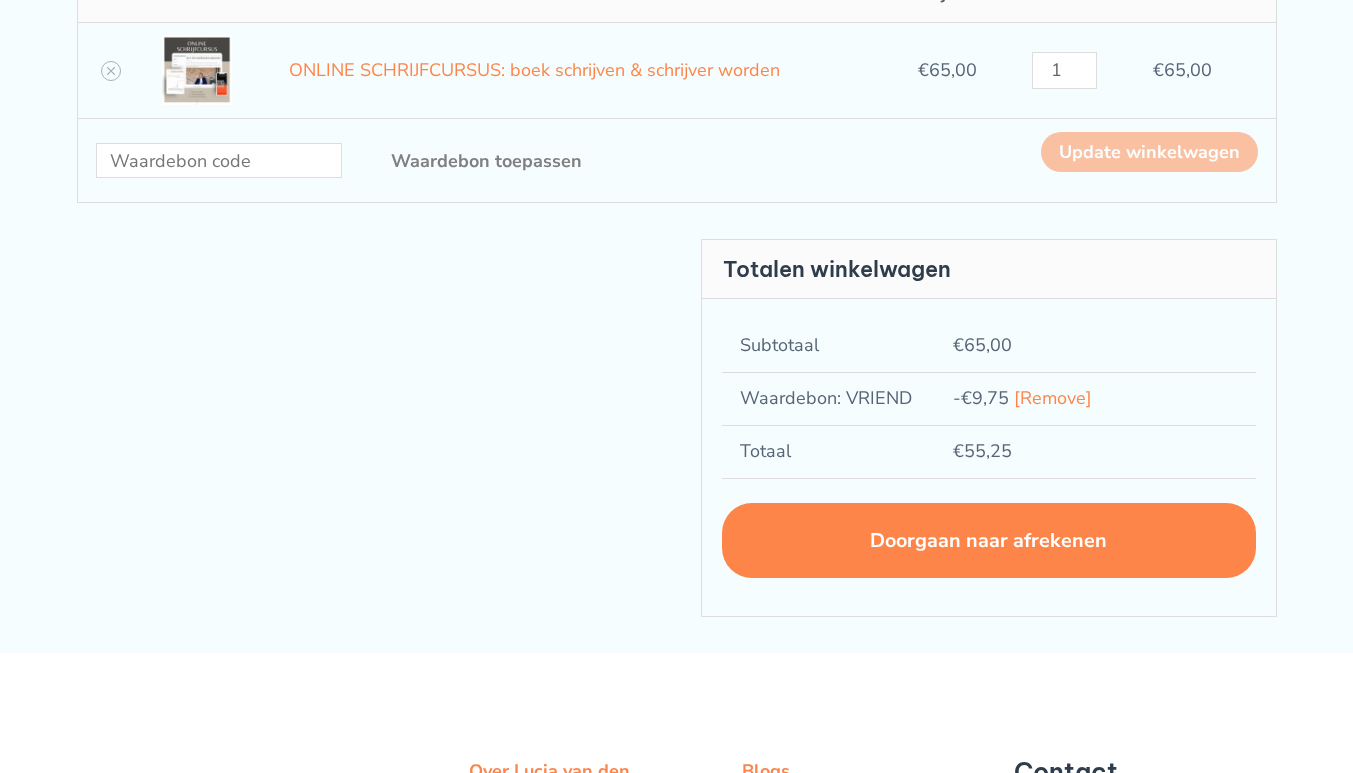 scroll, scrollTop: 282, scrollLeft: 0, axis: vertical 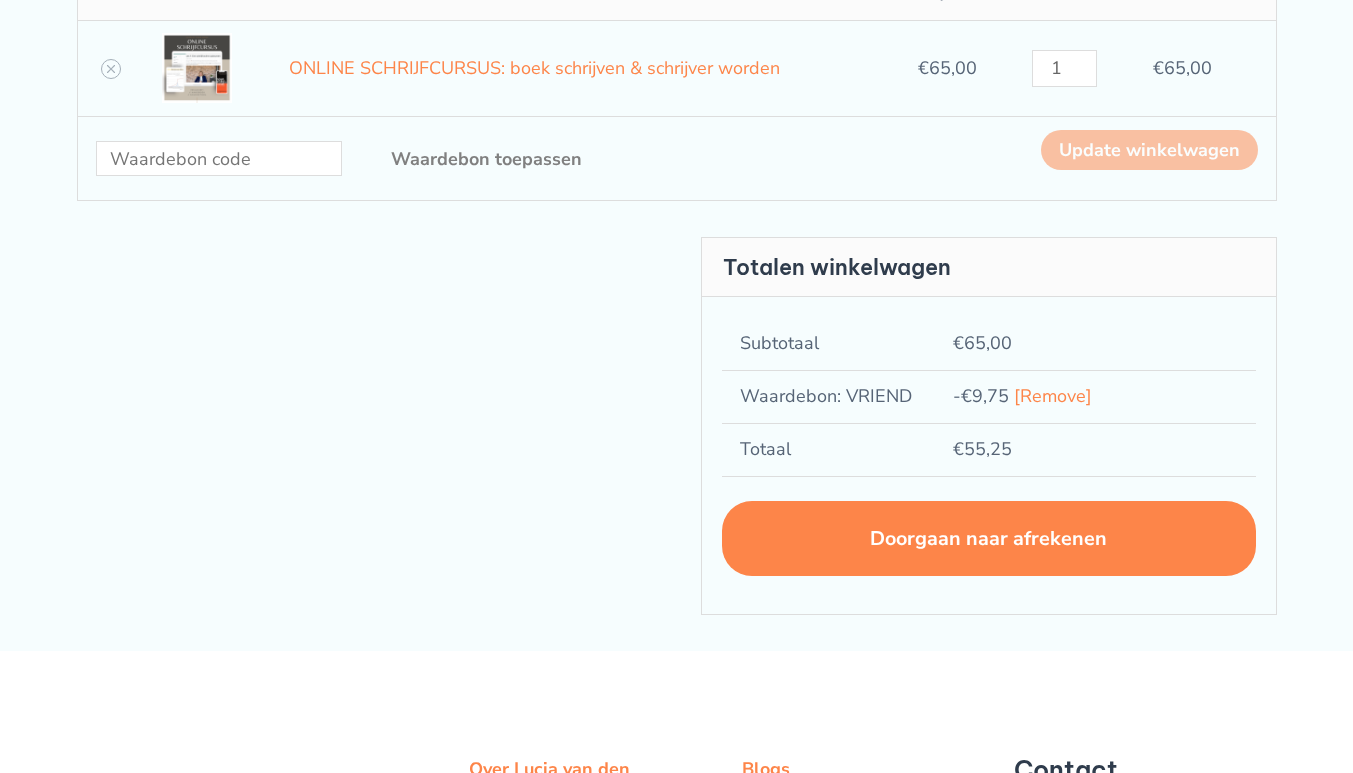 click on "Doorgaan naar afrekenen" at bounding box center [989, 538] 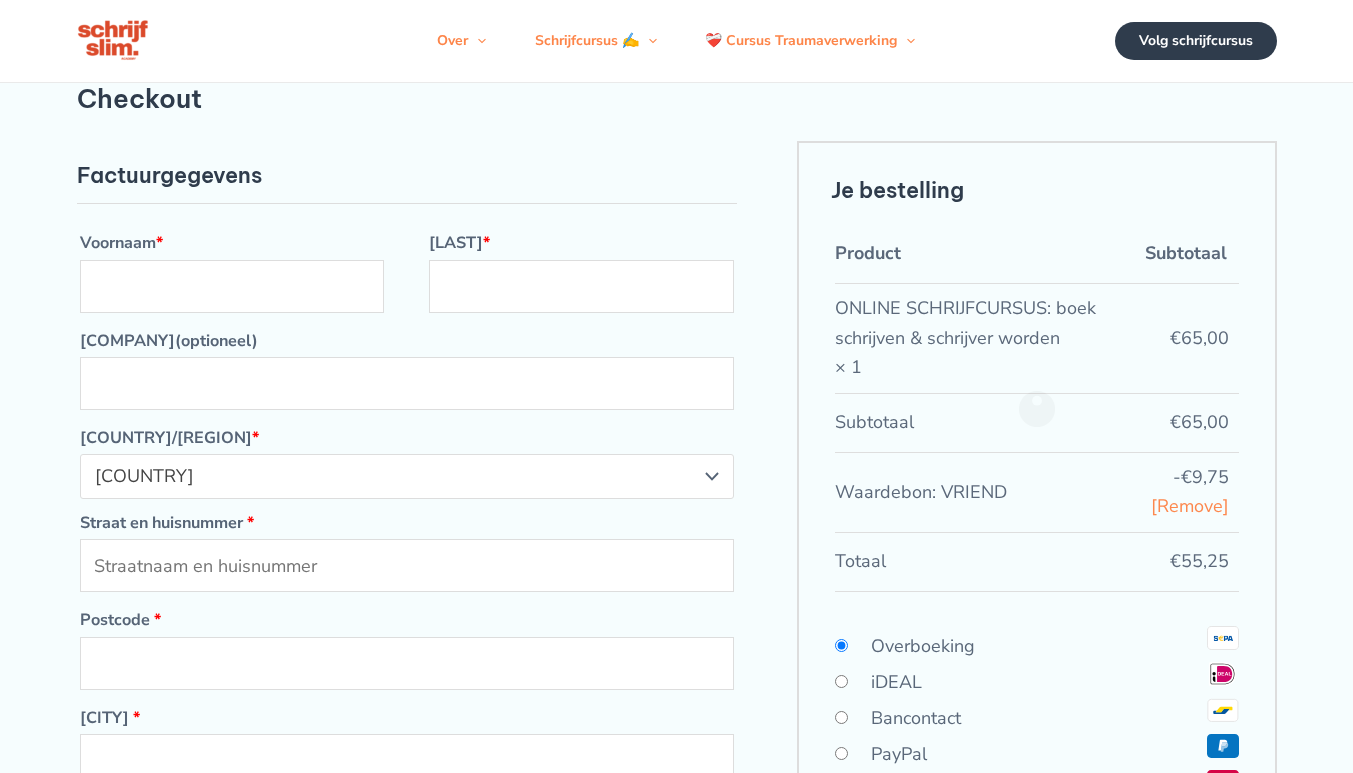 scroll, scrollTop: 0, scrollLeft: 0, axis: both 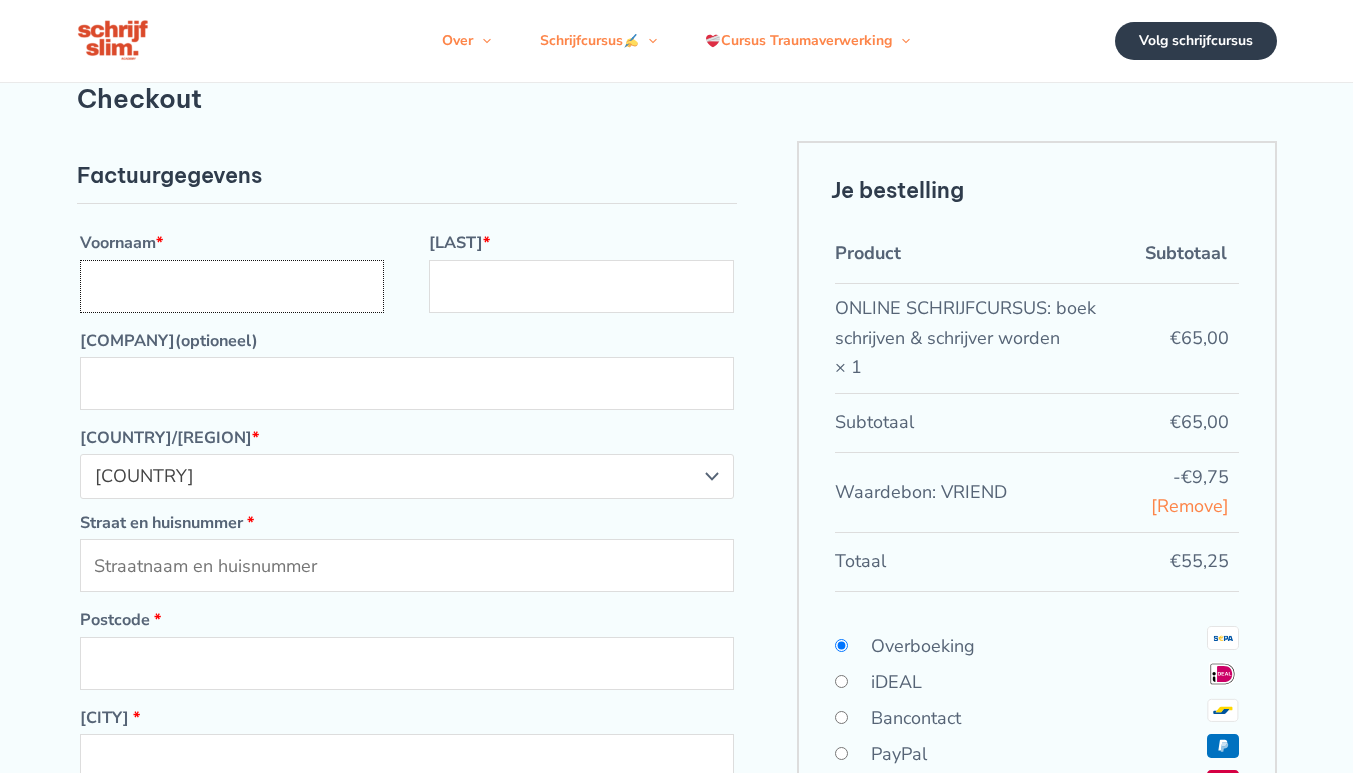 click on "[FIRST] *" at bounding box center [232, 286] 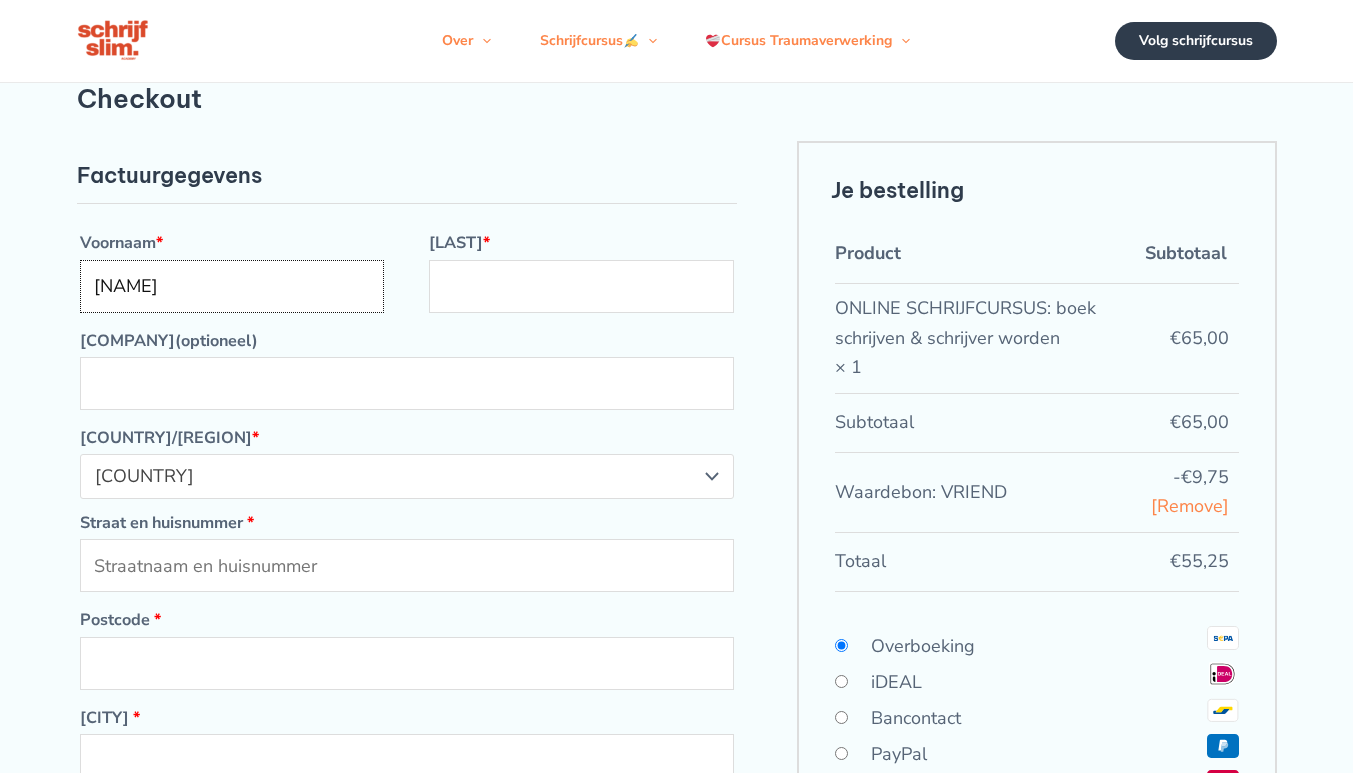 type on "[NAME]" 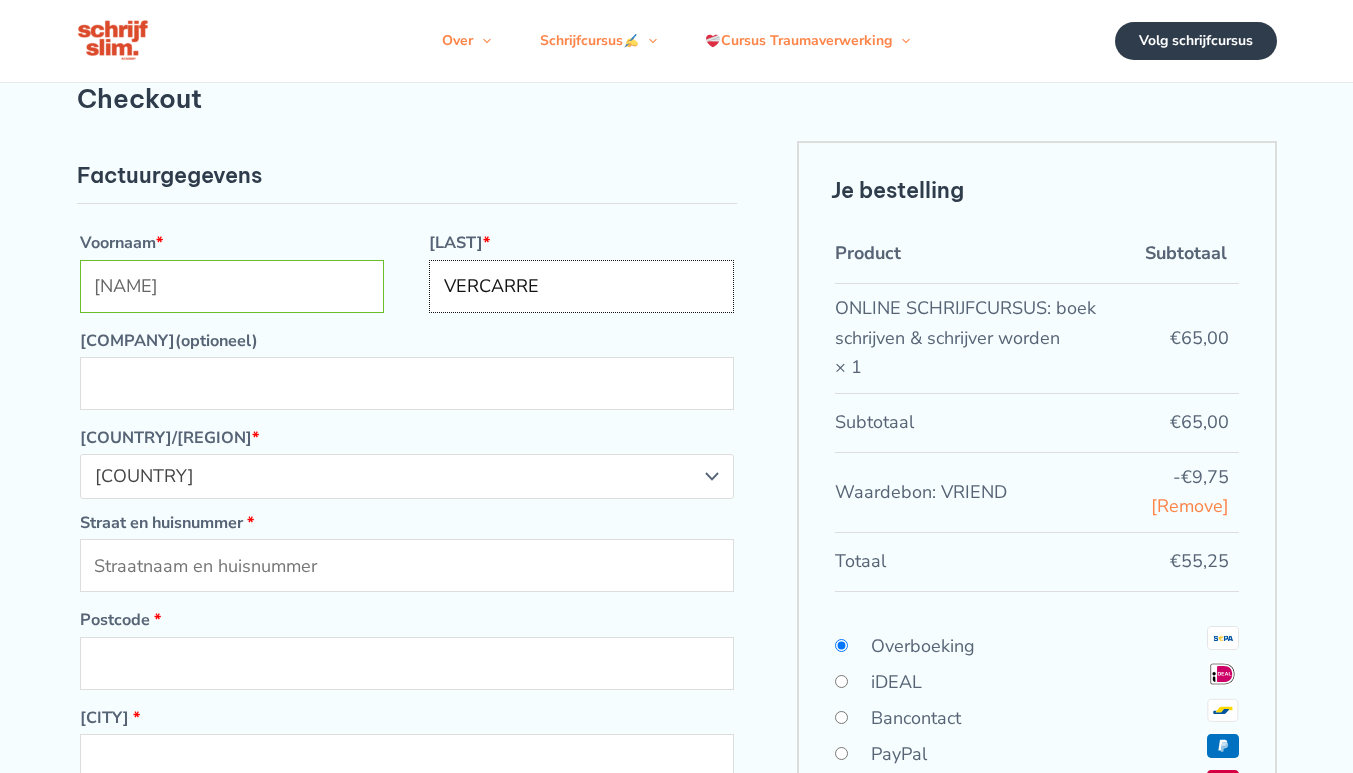 type on "VERCARRE" 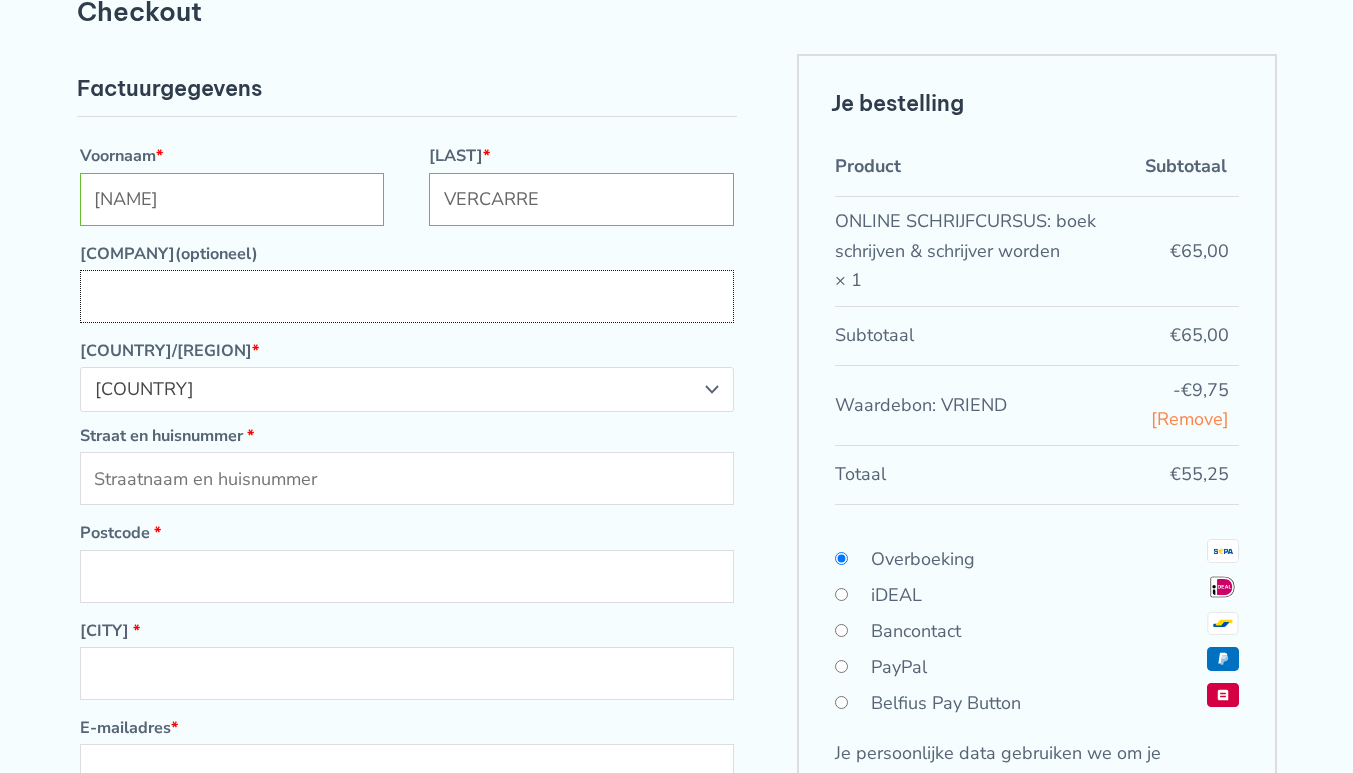 scroll, scrollTop: 100, scrollLeft: 0, axis: vertical 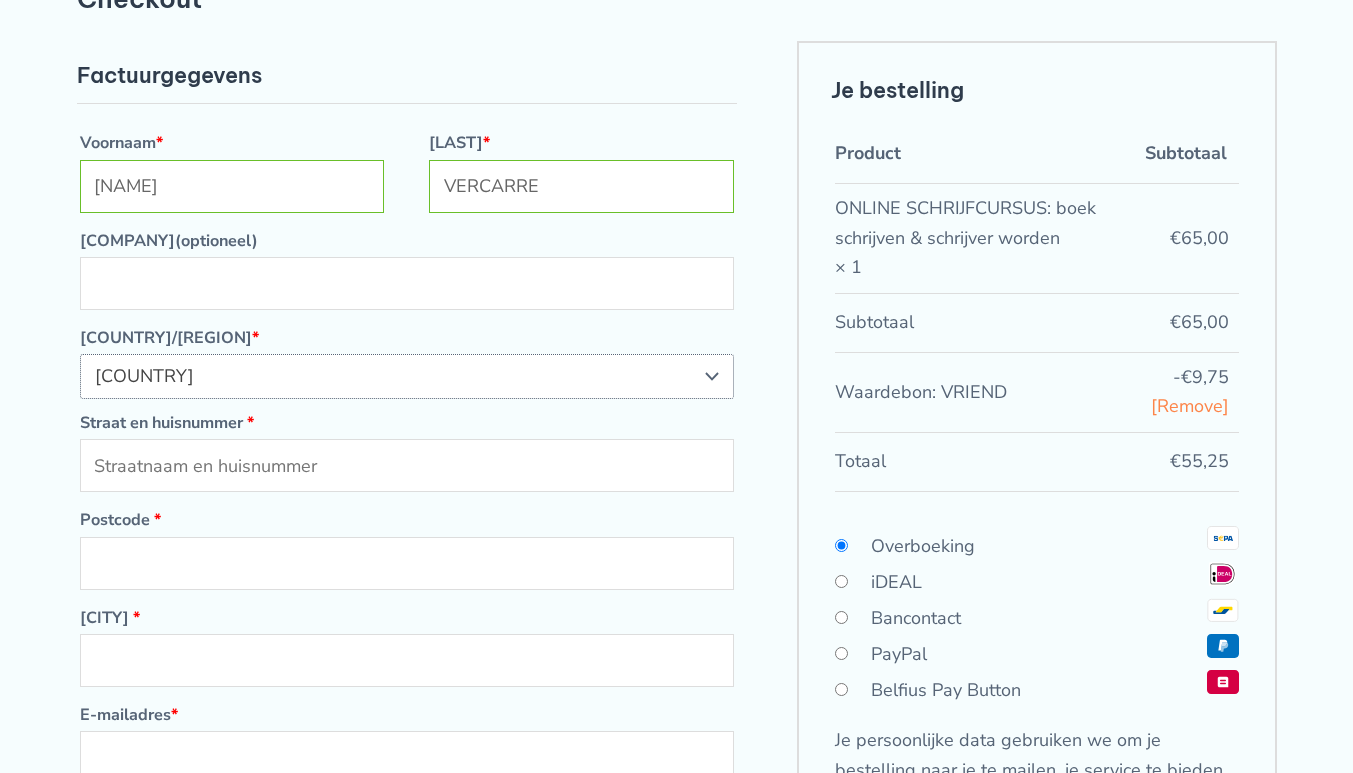 click on "Nederland" at bounding box center [396, 376] 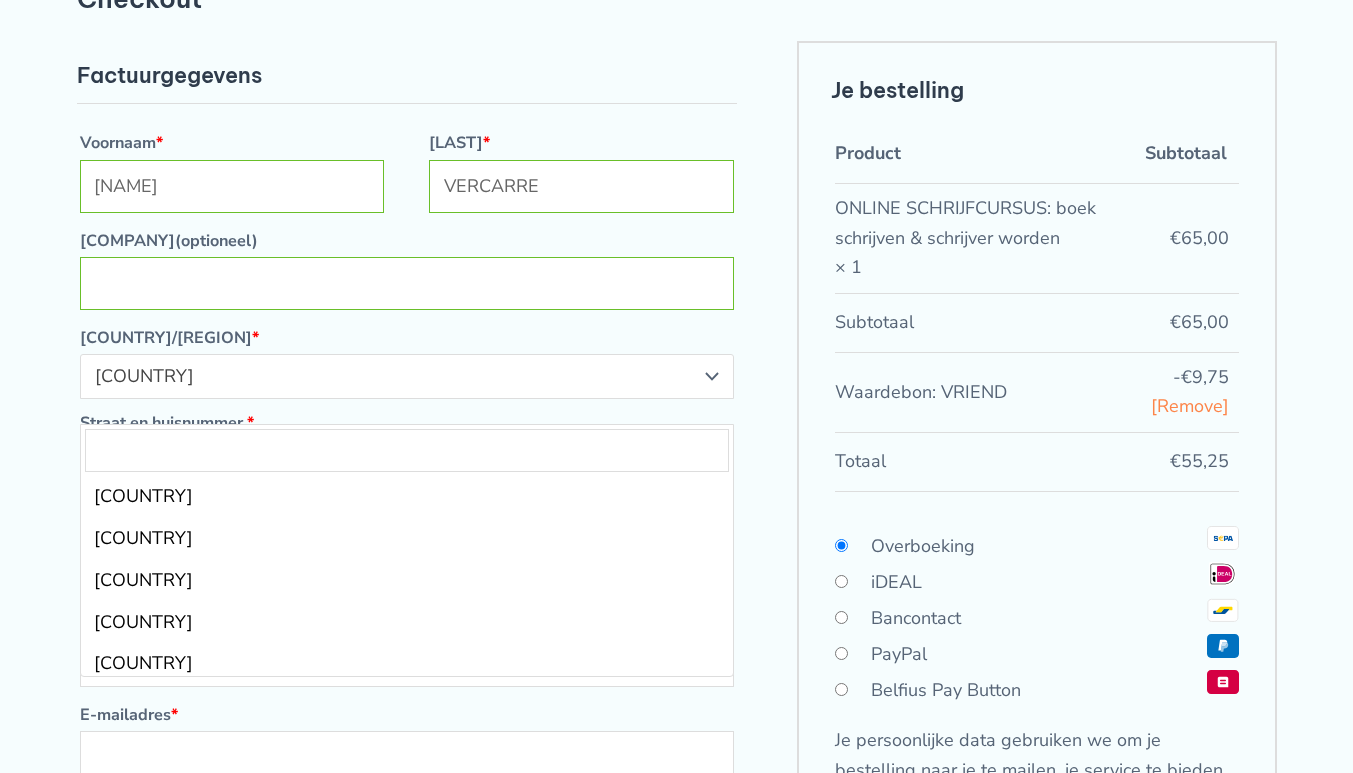 scroll, scrollTop: 6297, scrollLeft: 0, axis: vertical 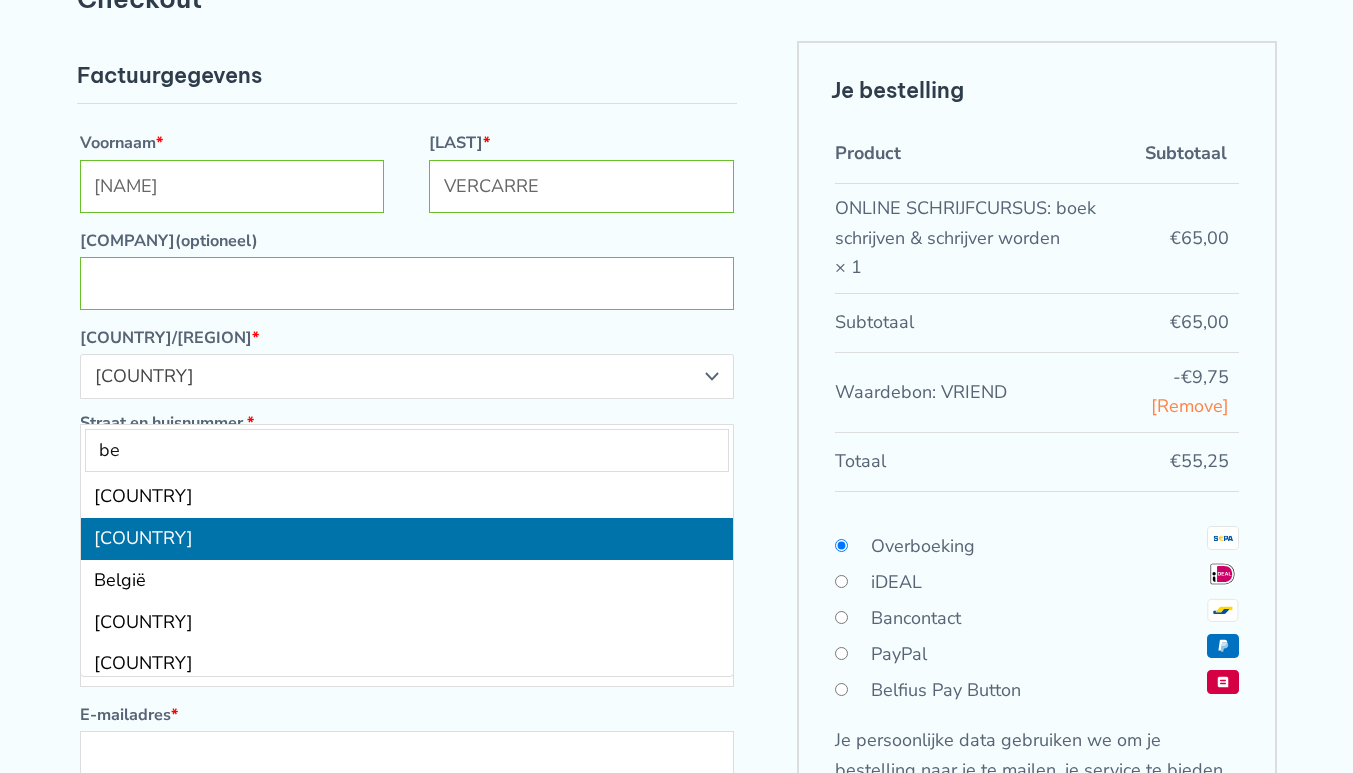 type on "be" 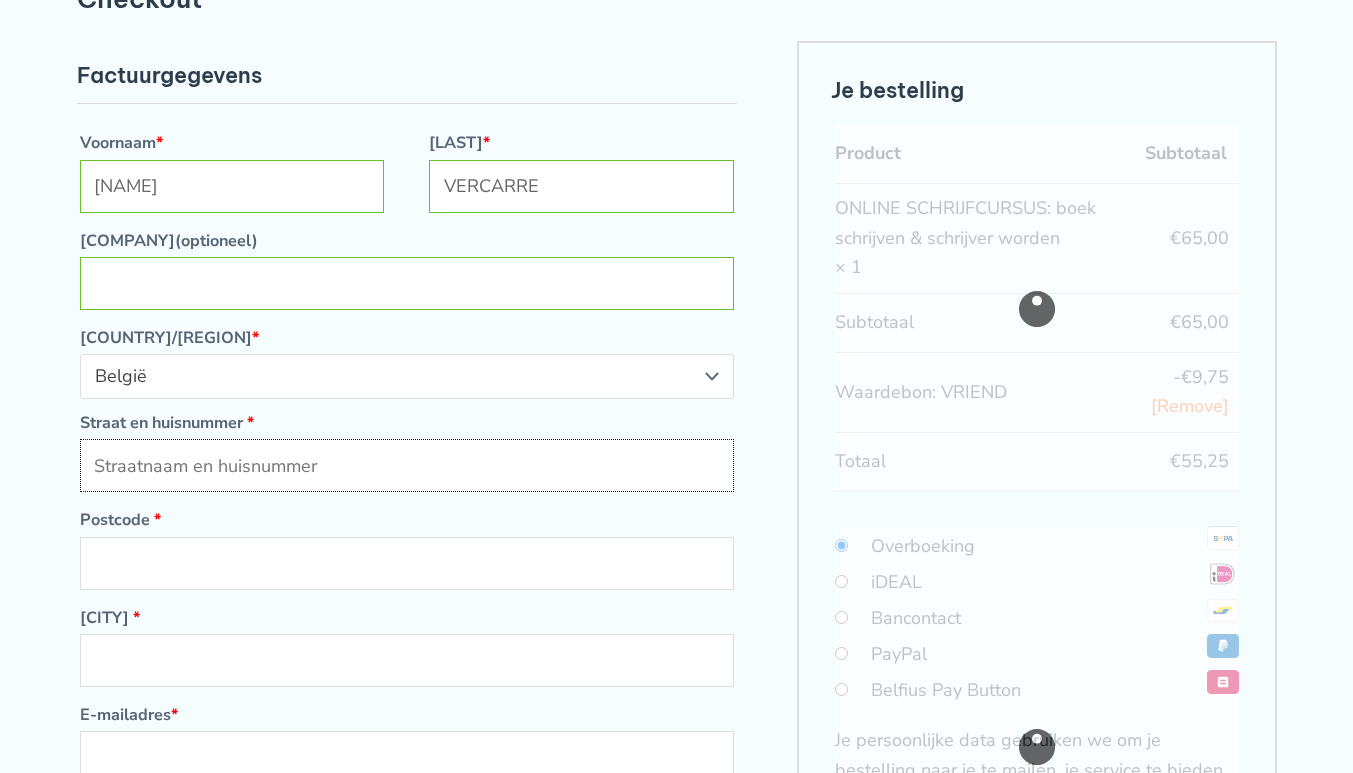 click on "Straat en huisnummer   *" at bounding box center (407, 465) 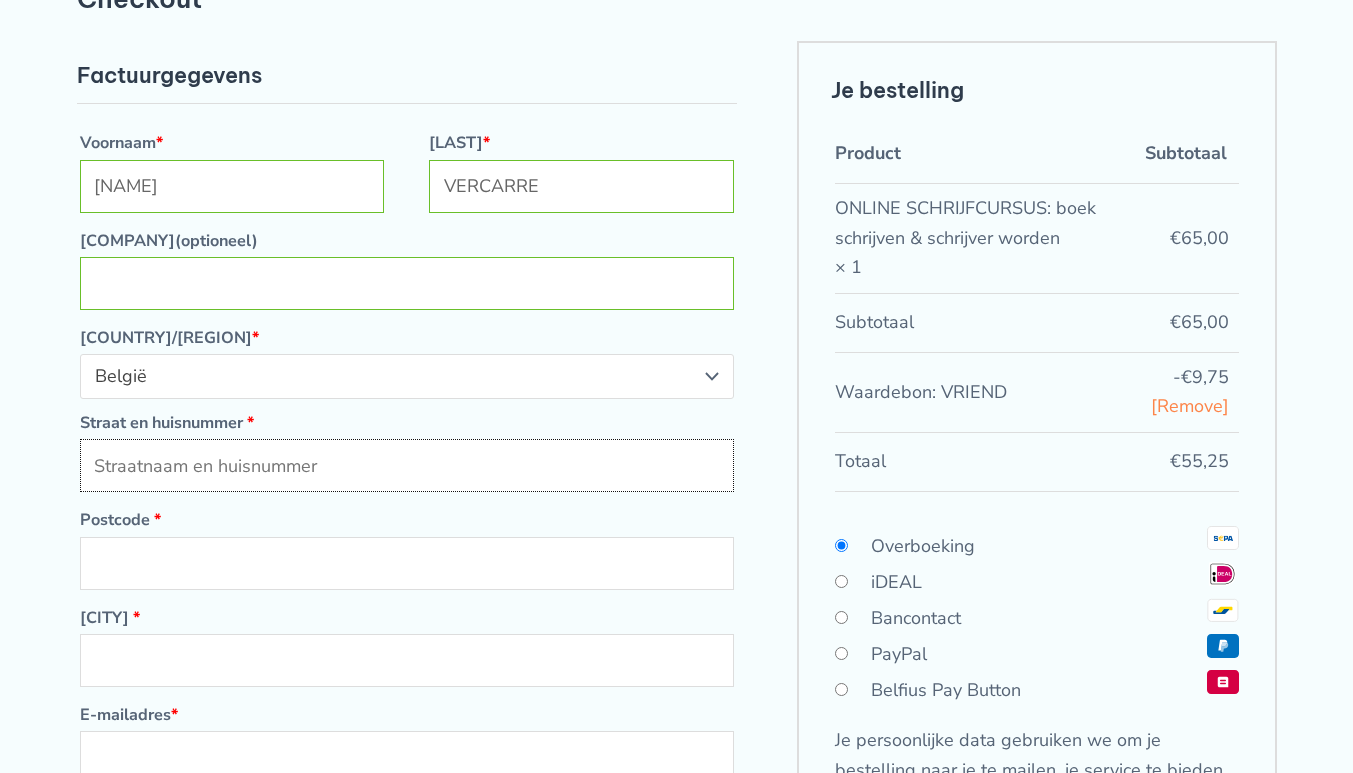 type on "Tramstationsstraat" 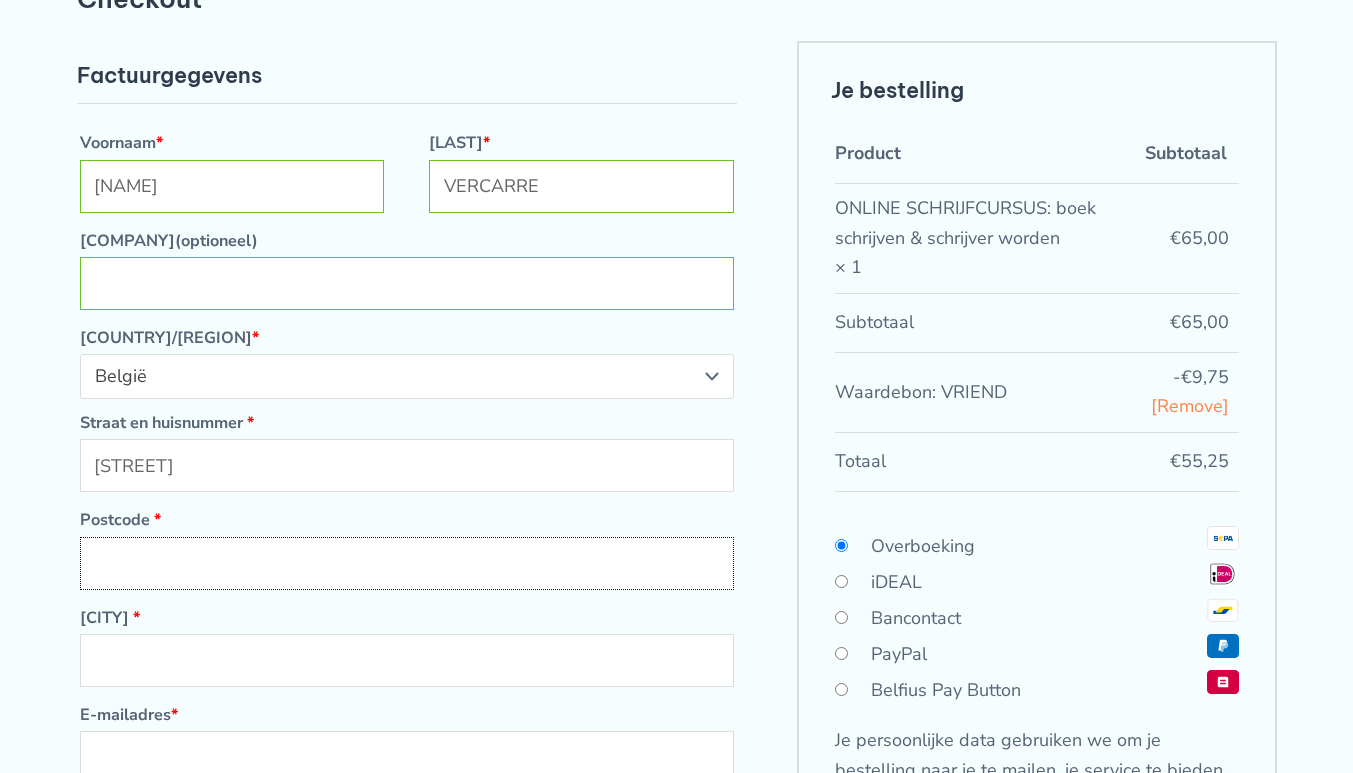type on "8600" 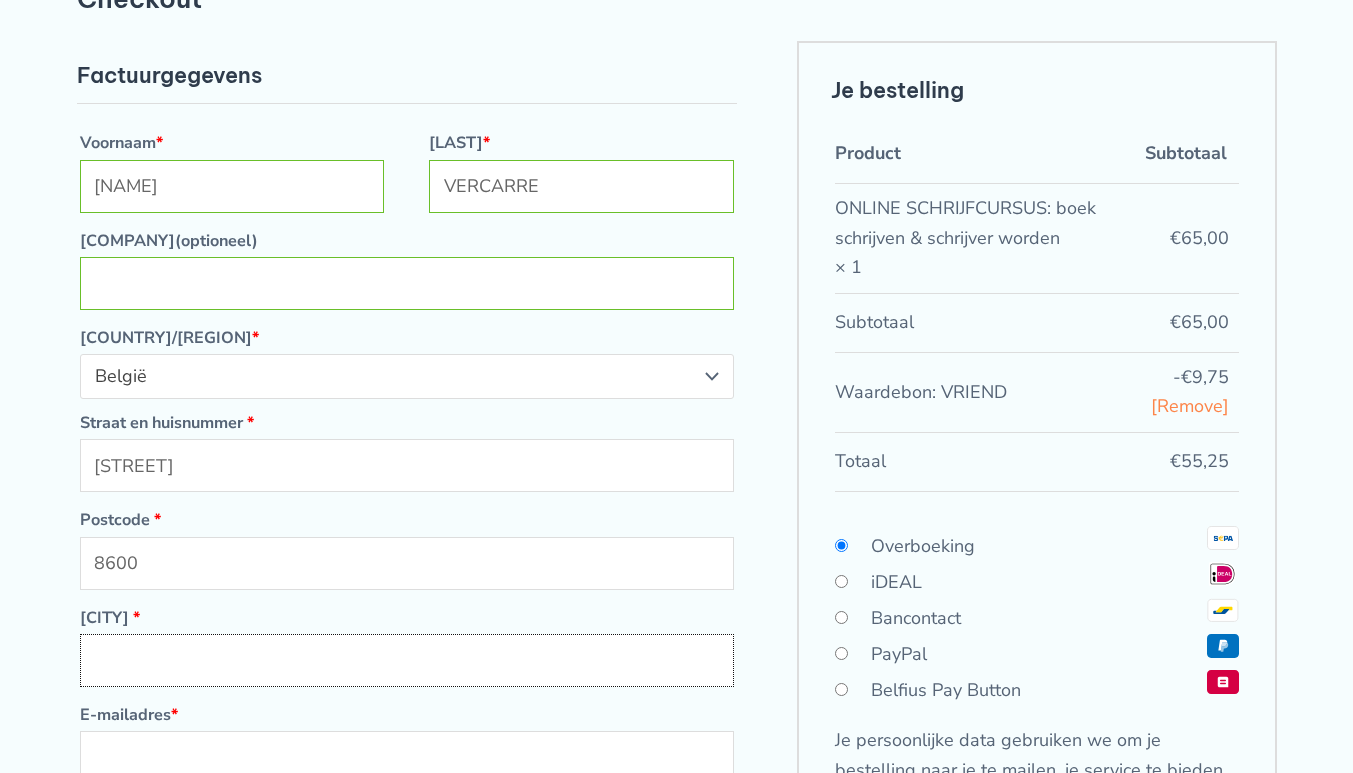 type on "Leke" 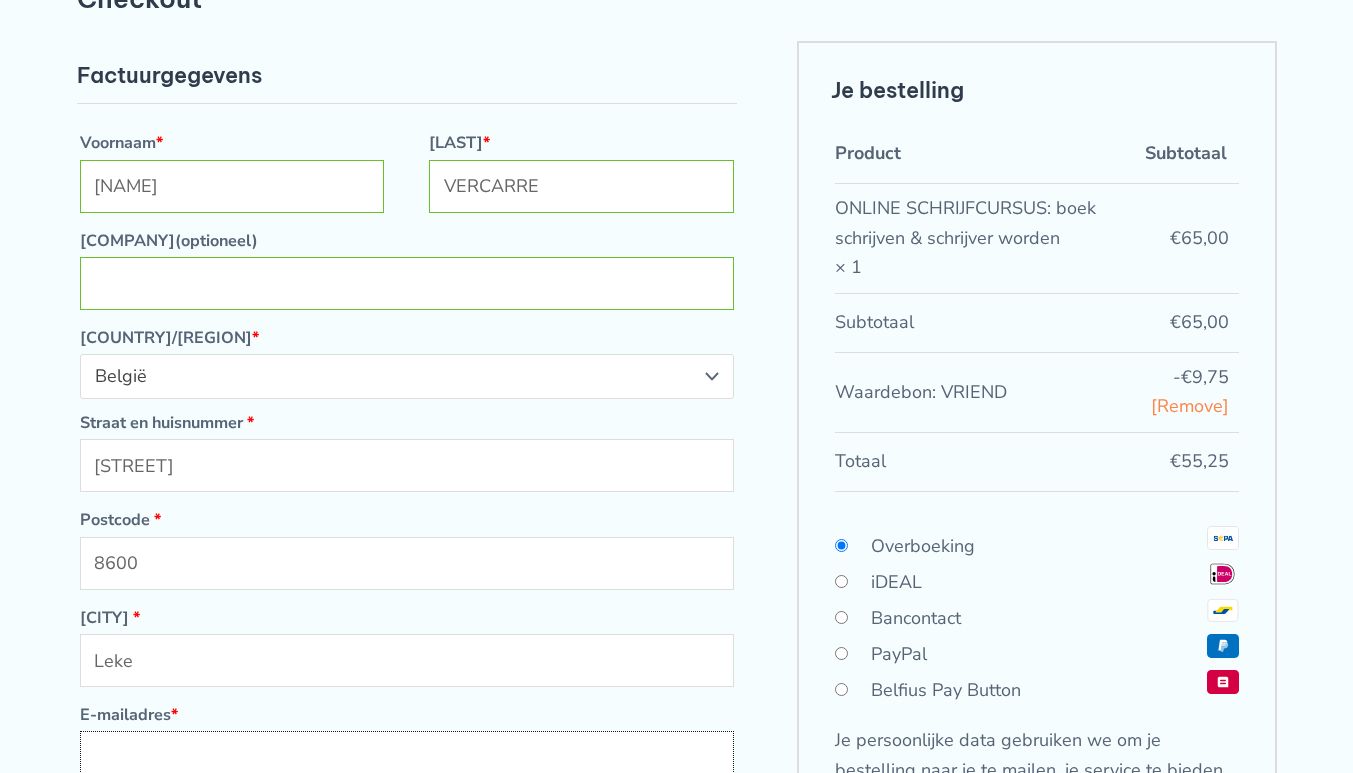 type on "bart@vercarre.be" 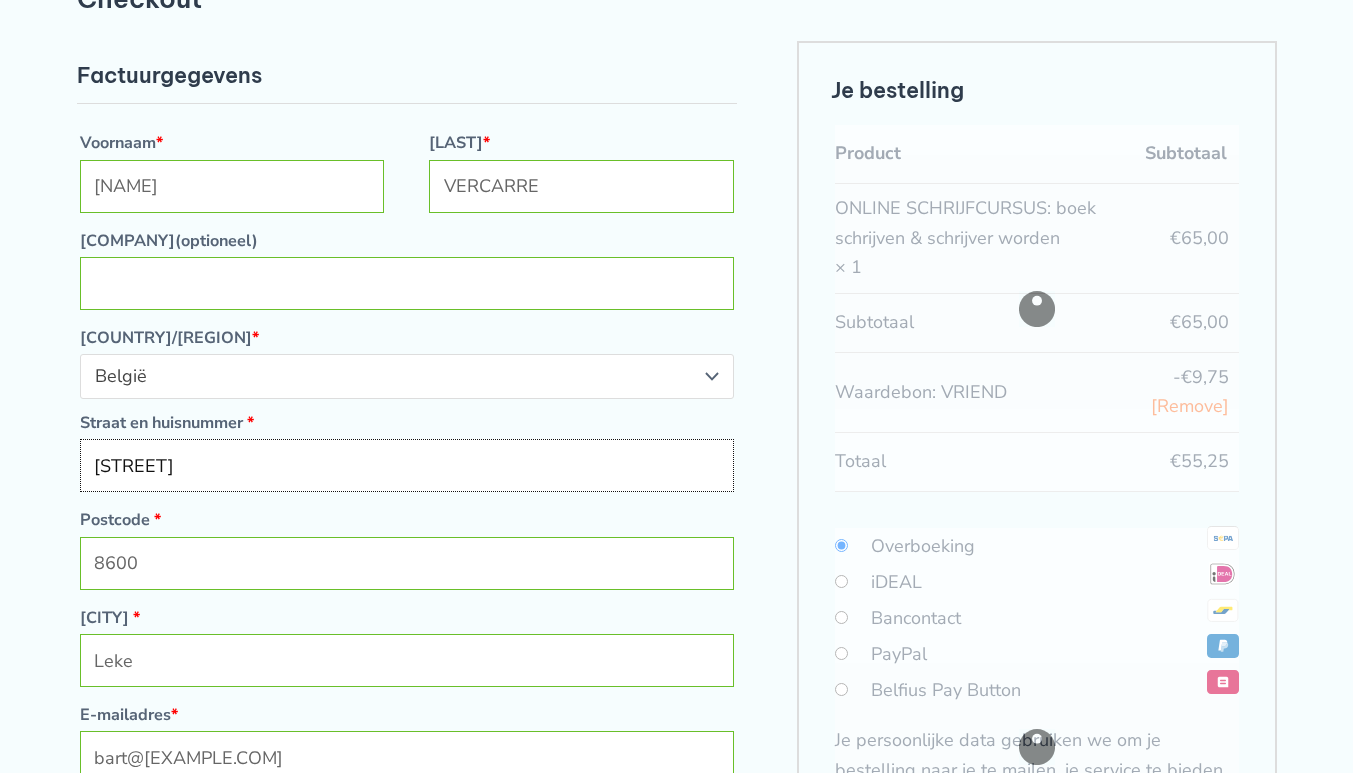 click on "Tramstationsstraat" at bounding box center (407, 465) 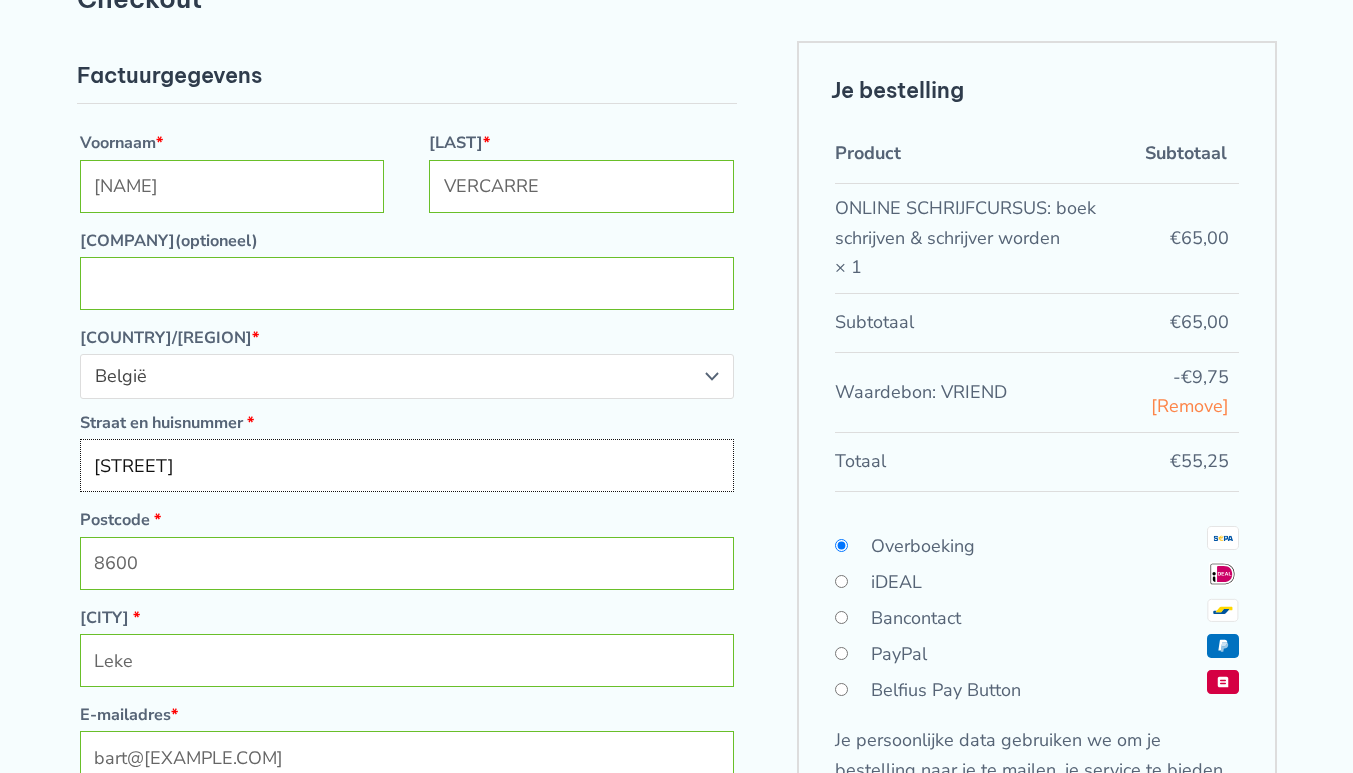 click on "Tramstationsstraat" at bounding box center (407, 465) 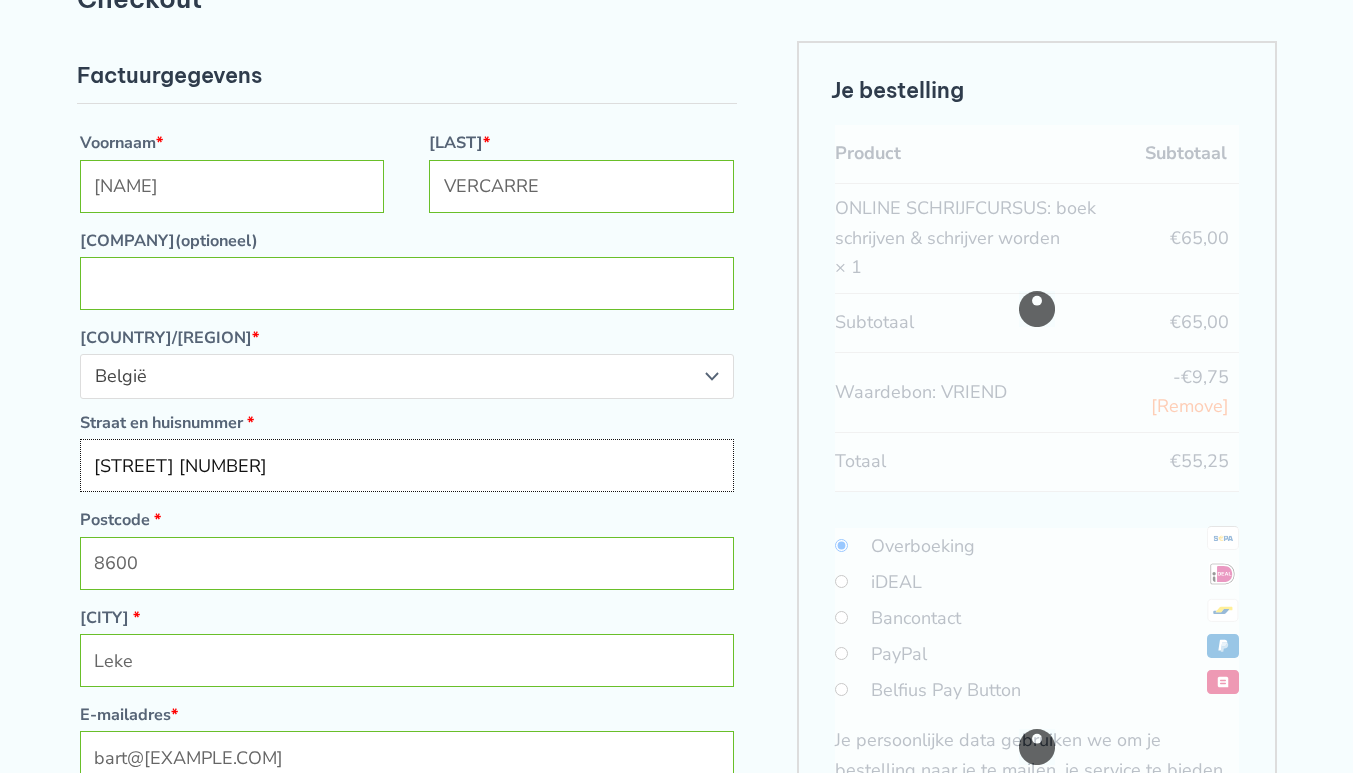 type on "Tramstationsstraat 3" 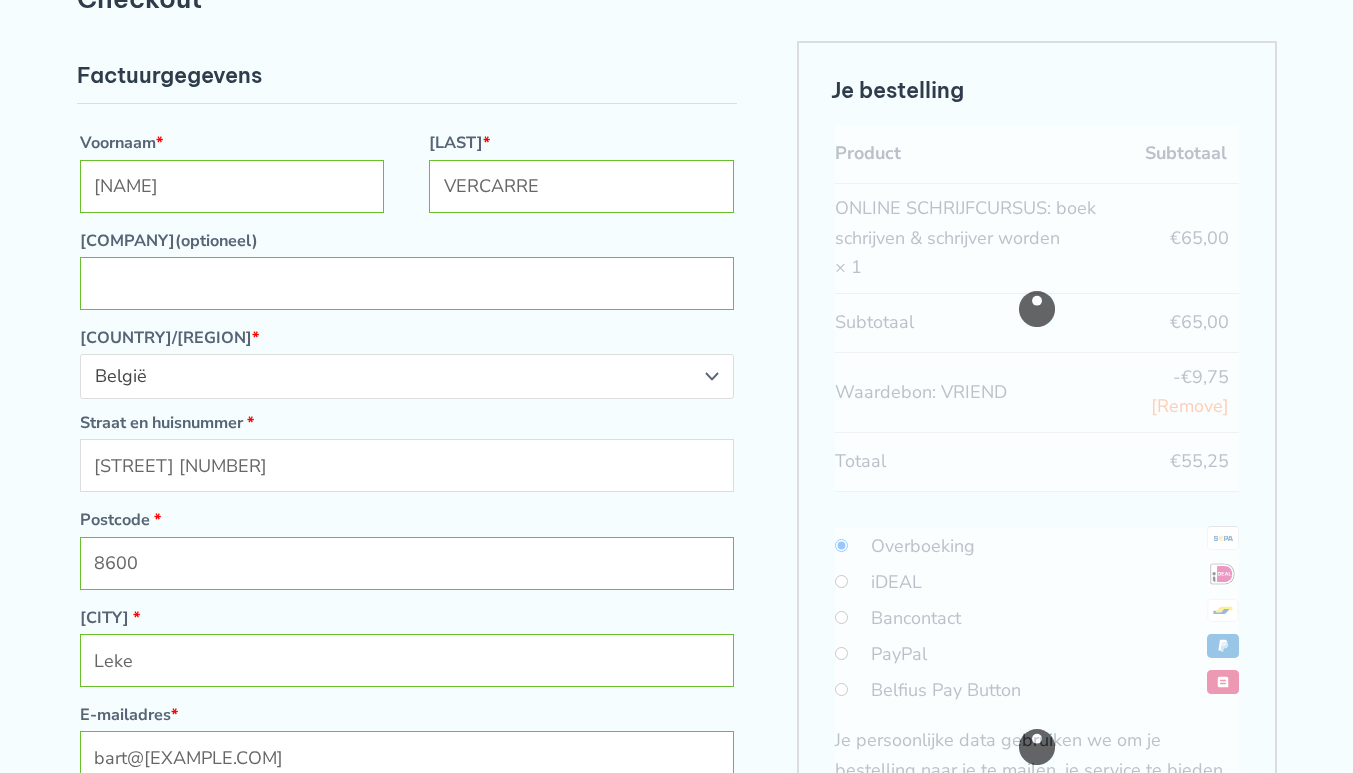 click on "Straat en huisnummer   *" at bounding box center (407, 423) 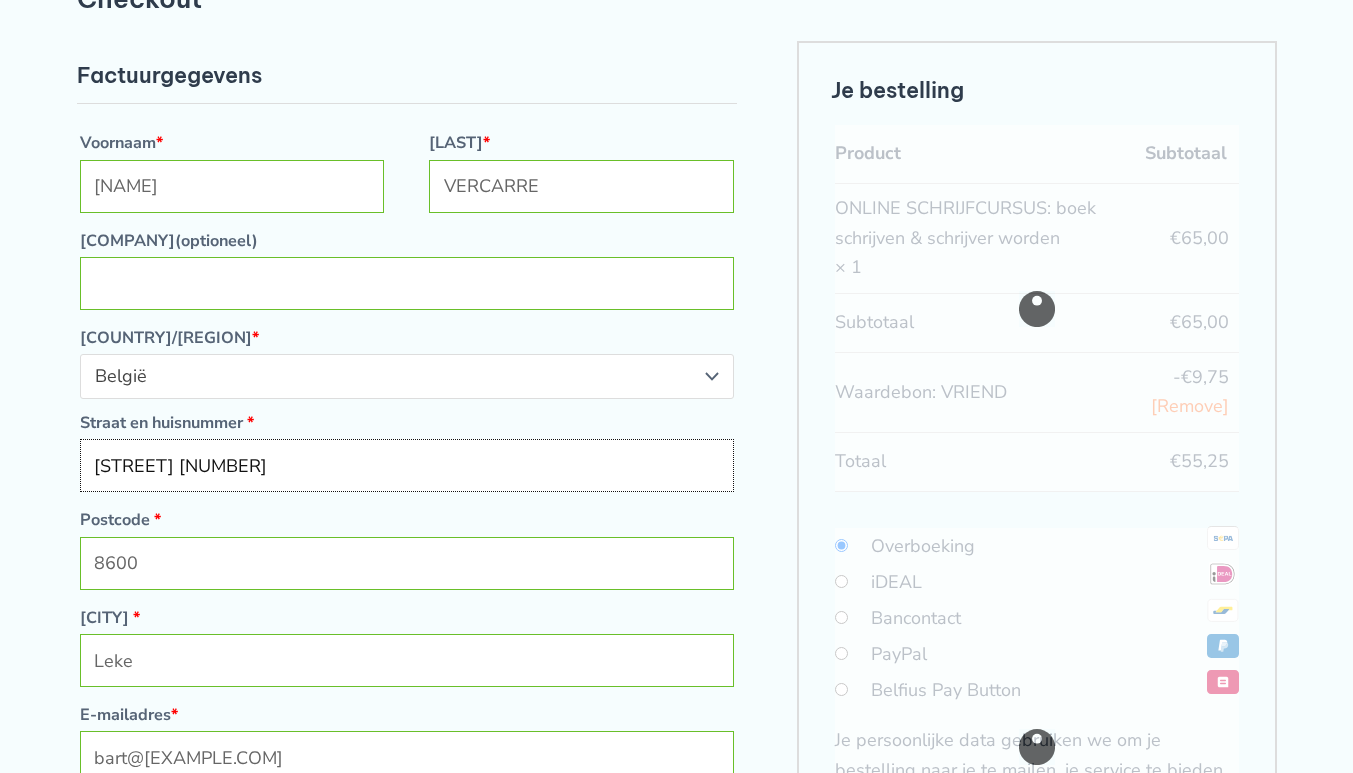 click on "Tramstationsstraat 3" at bounding box center (407, 465) 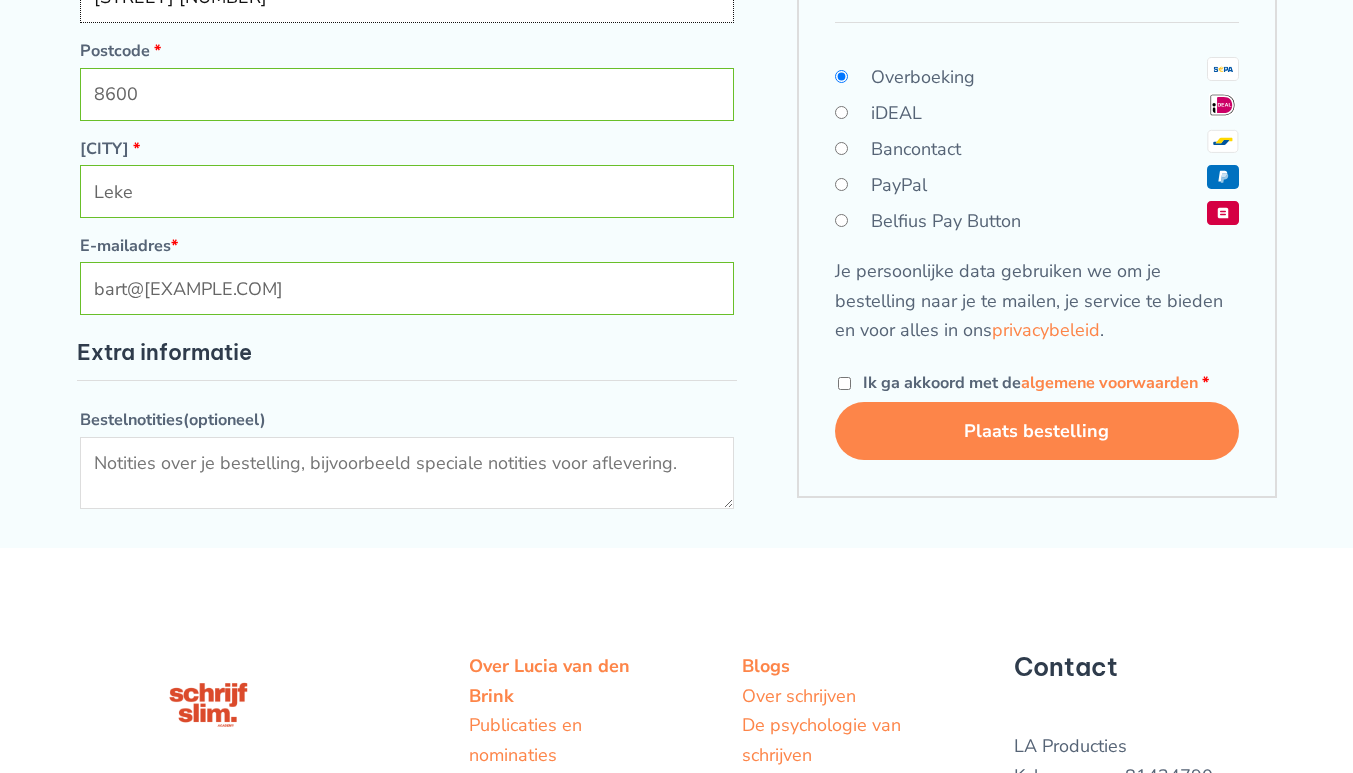 scroll, scrollTop: 580, scrollLeft: 0, axis: vertical 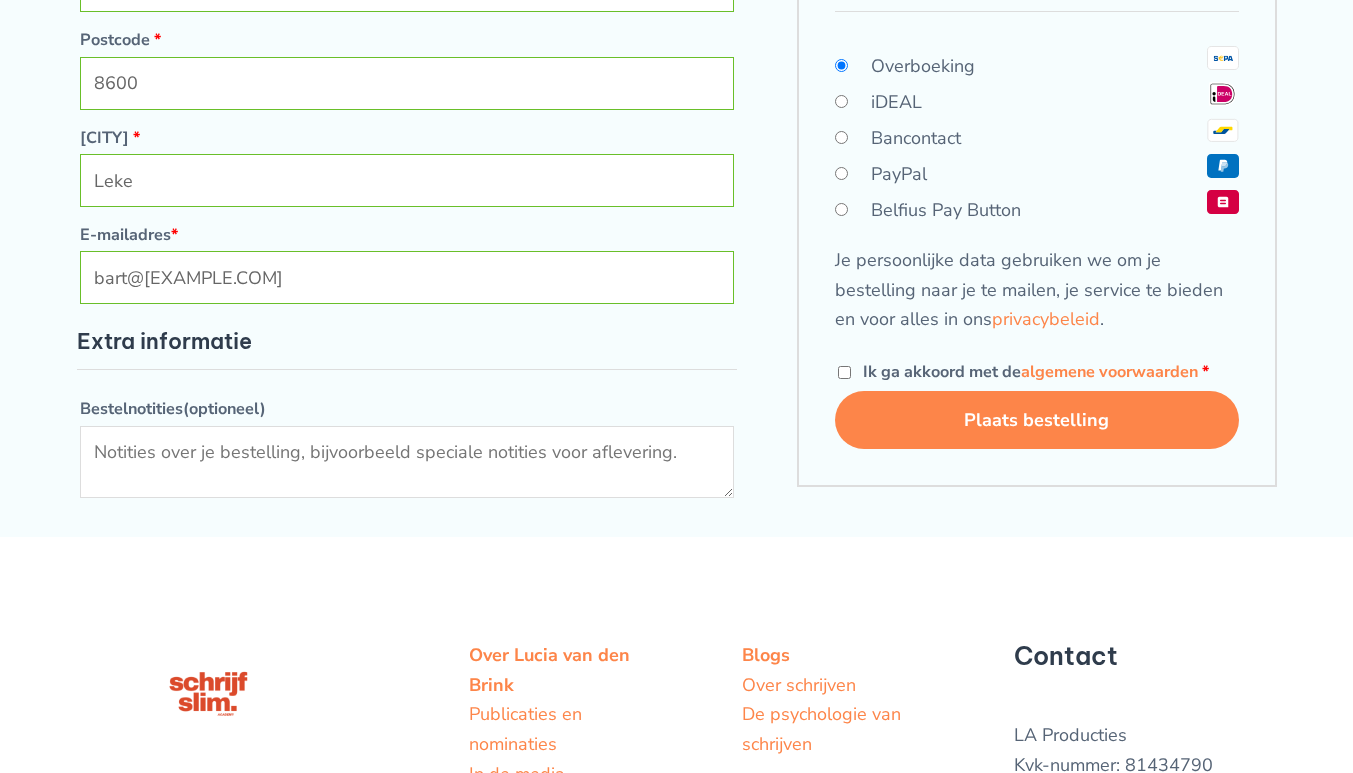 click on "Bancontact" at bounding box center [916, 138] 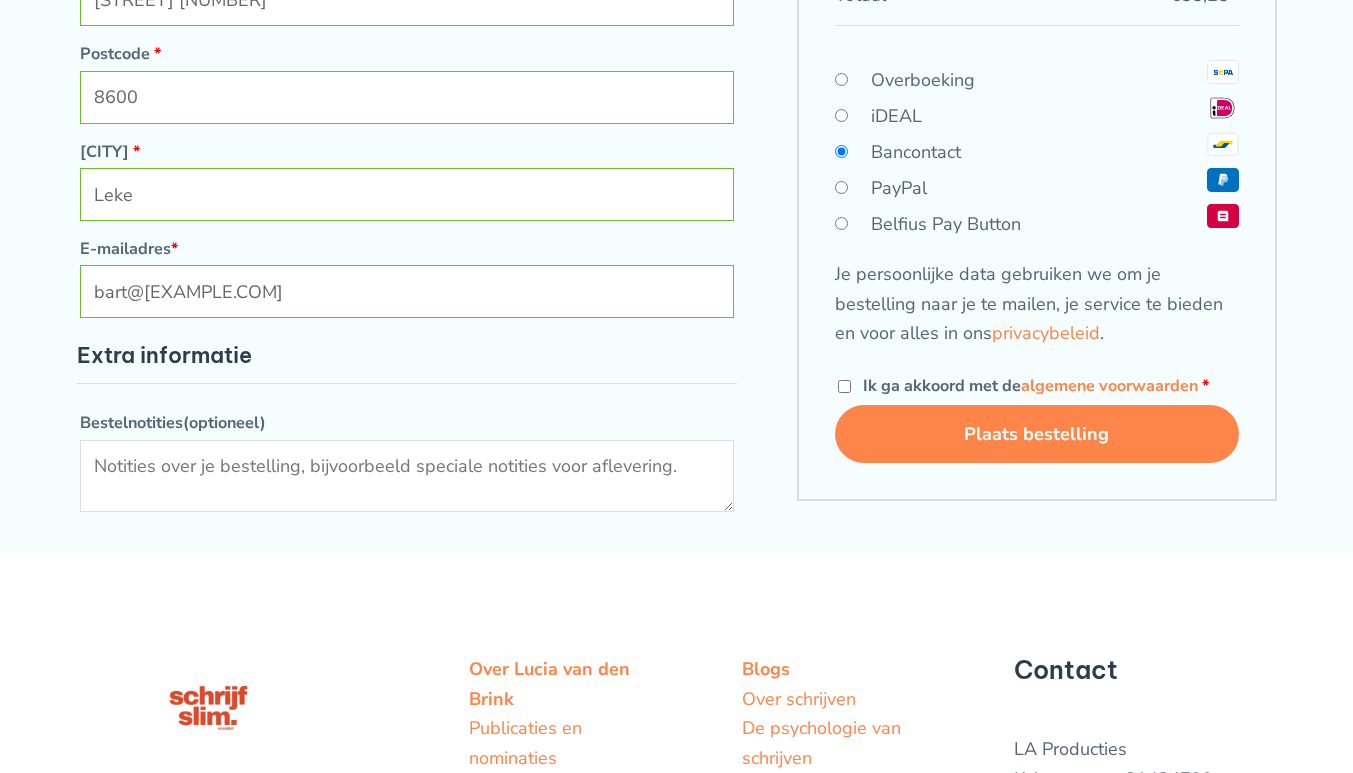 scroll, scrollTop: 567, scrollLeft: 0, axis: vertical 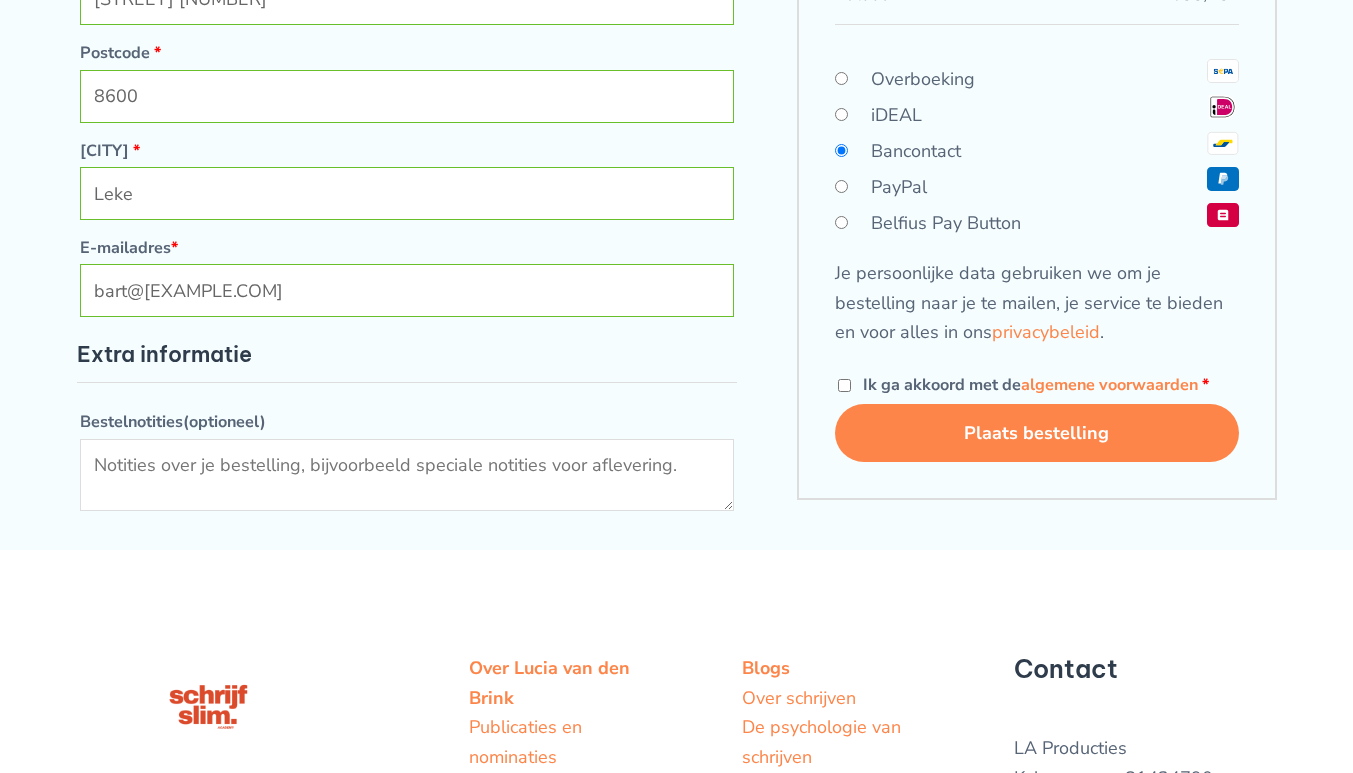 click on "Ik ga akkoord met de  algemene voorwaarden   *" at bounding box center [844, 385] 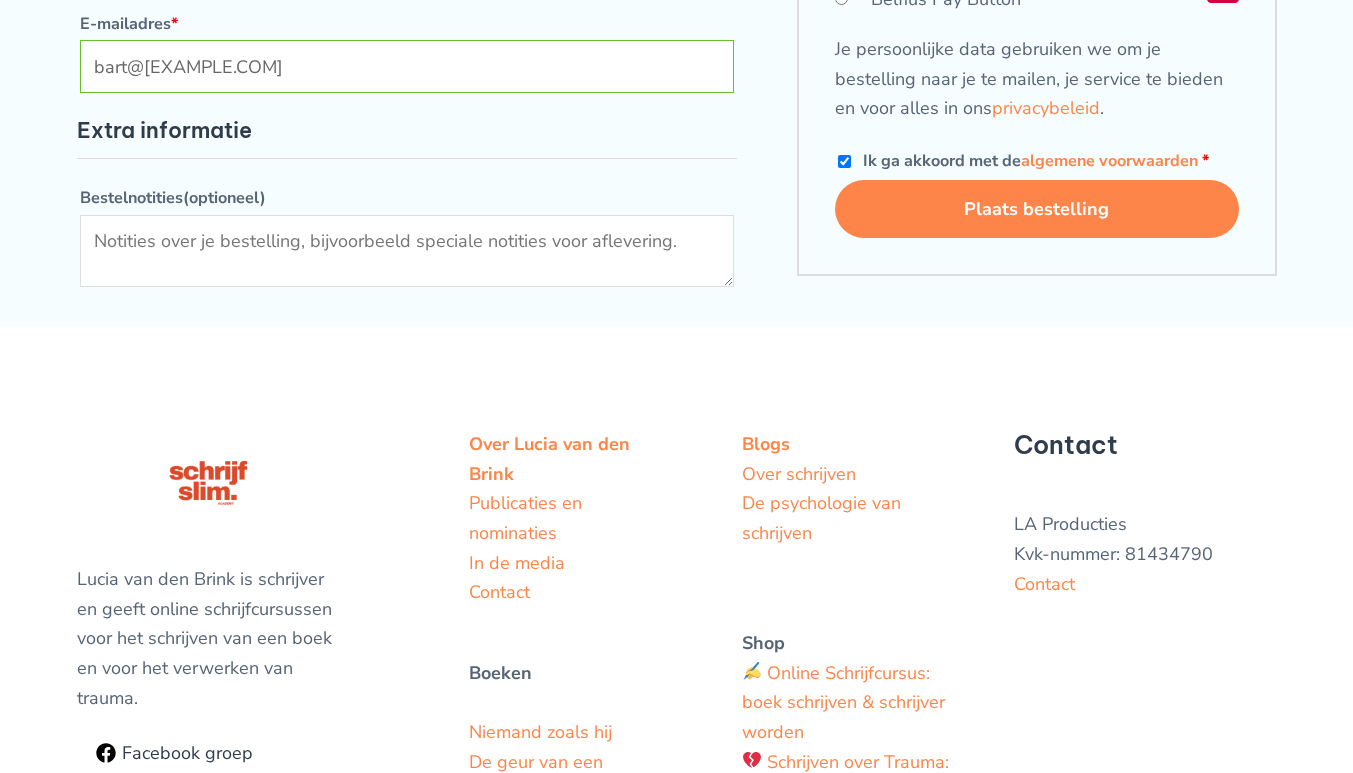 scroll, scrollTop: 825, scrollLeft: 0, axis: vertical 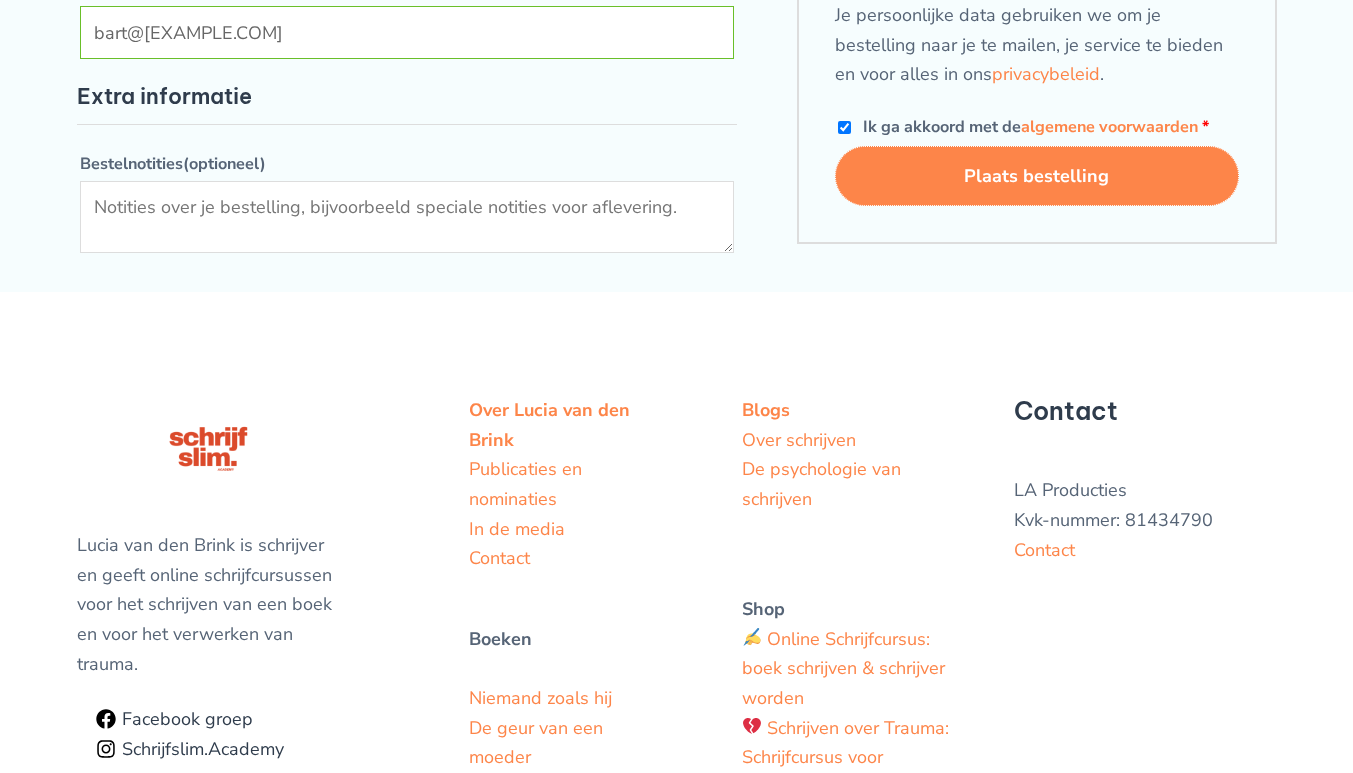 click on "Plaats bestelling" at bounding box center [1037, 176] 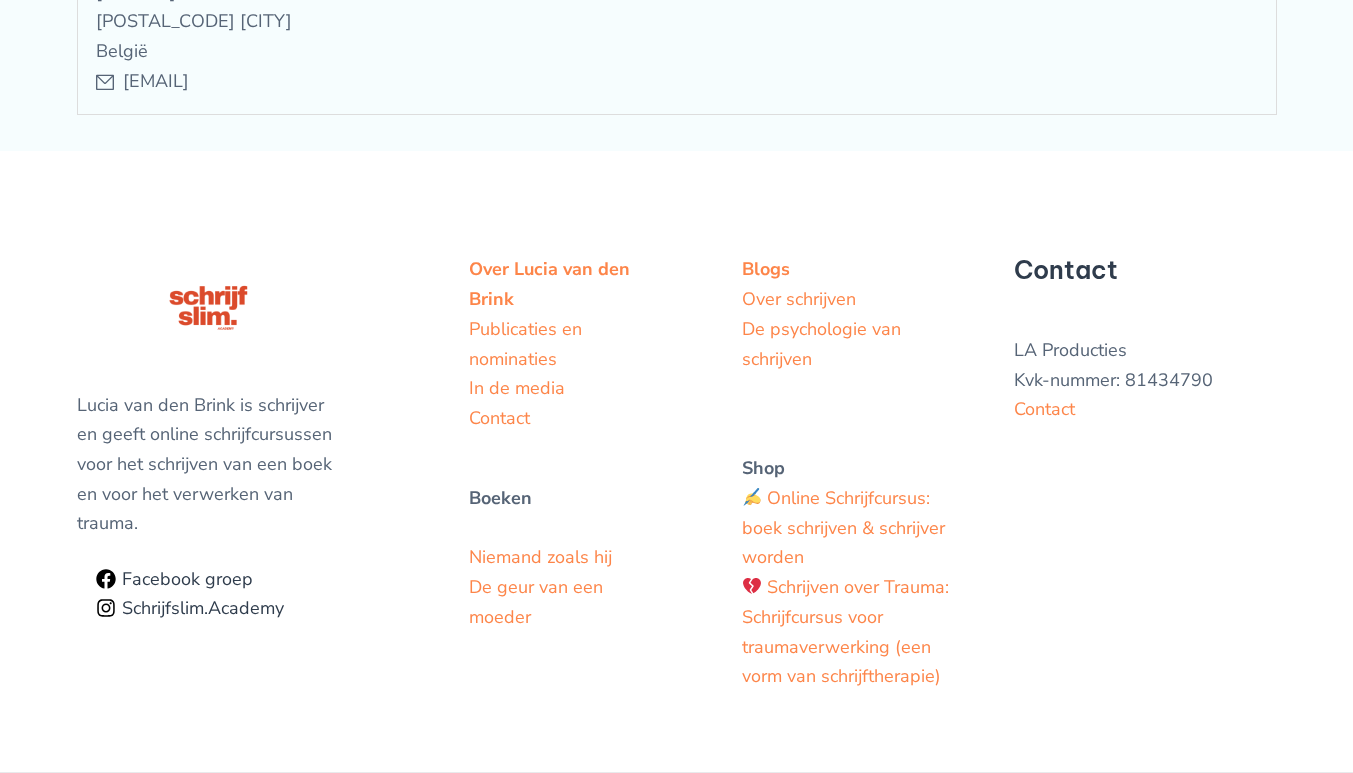 scroll, scrollTop: 1270, scrollLeft: 0, axis: vertical 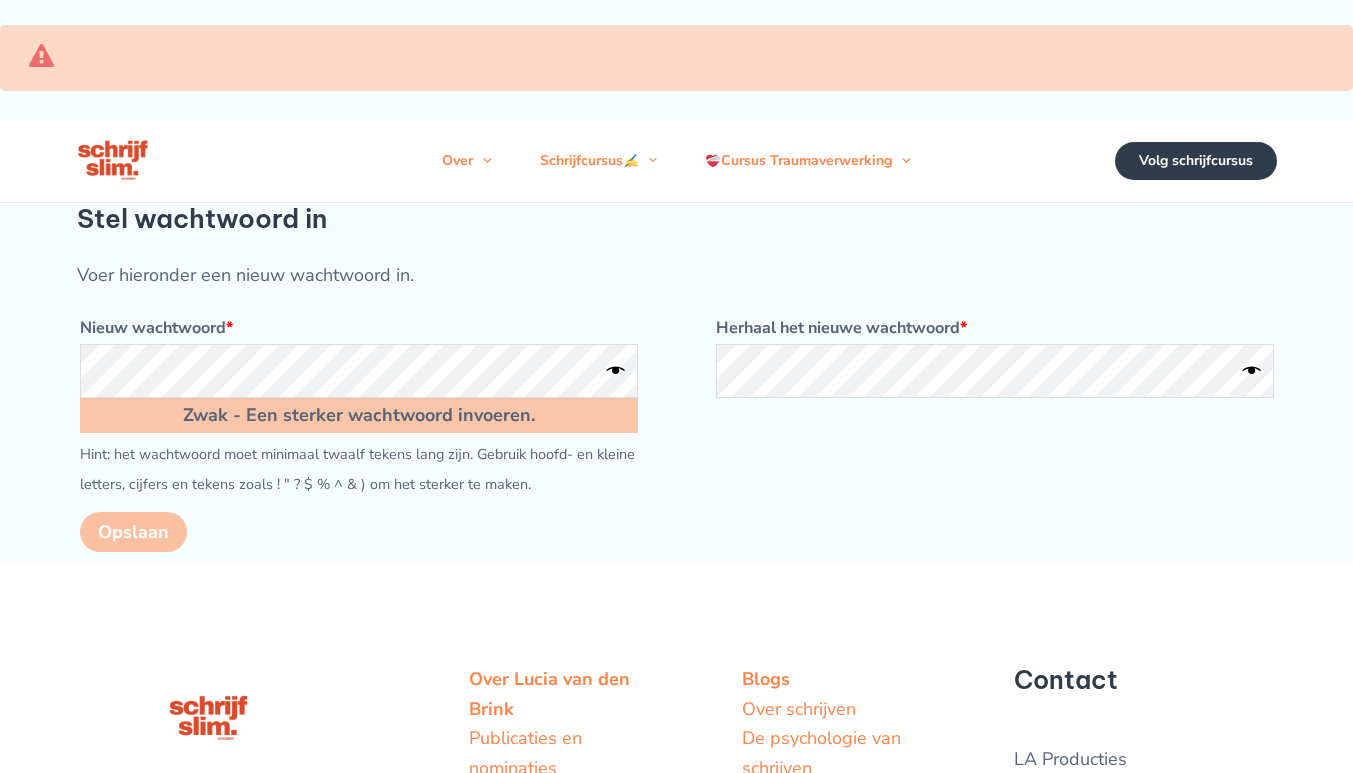 type 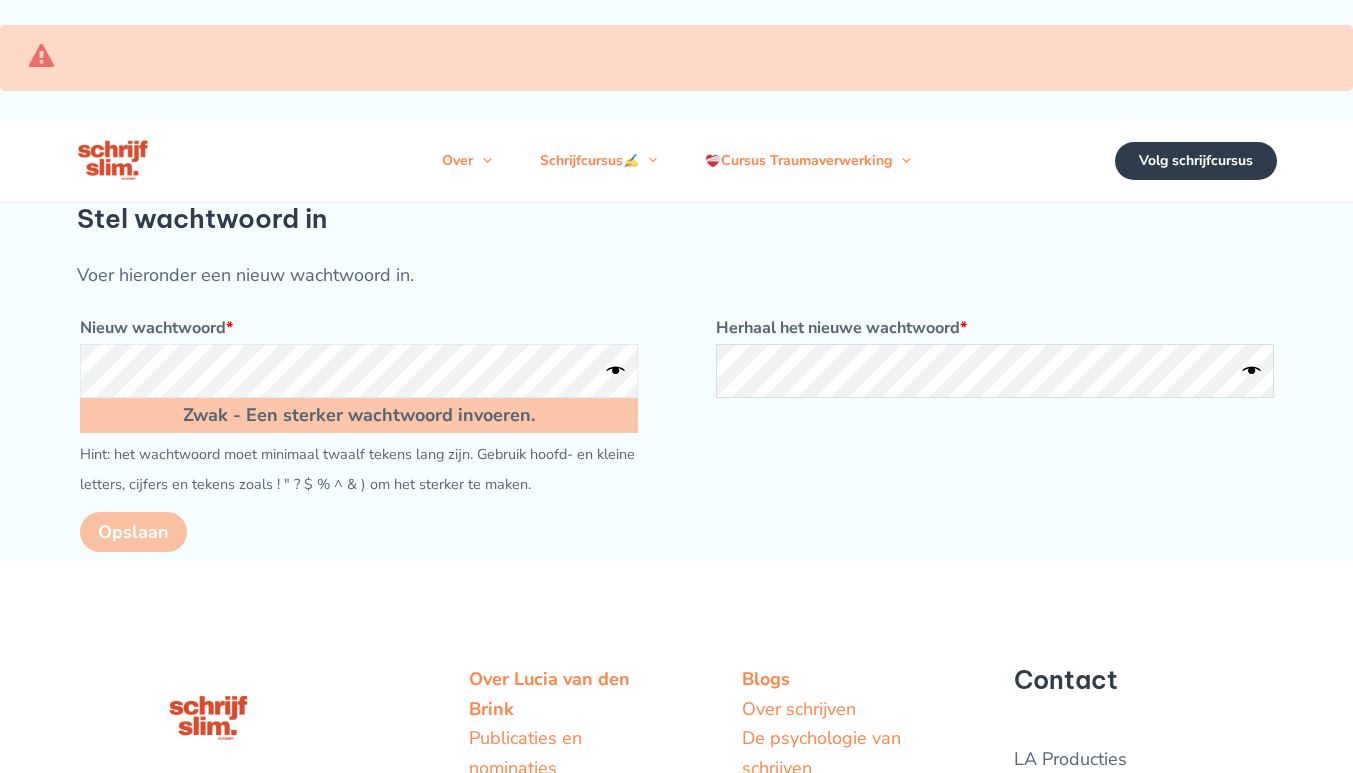 click on "Stel wachtwoord in
Voer hieronder een nieuw wachtwoord in.
Nieuw wachtwoord  * Vereist
Zwak - Een sterker wachtwoord invoeren. Hint: het wachtwoord moet minimaal twaalf tekens lang zijn. Gebruik hoofd- en kleine letters, cijfers en tekens zoals ! " ? $ % ^ & ) om het sterker te maken.
Herhaal het nieuwe wachtwoord  * Vereist
Opslaan" at bounding box center (676, 382) 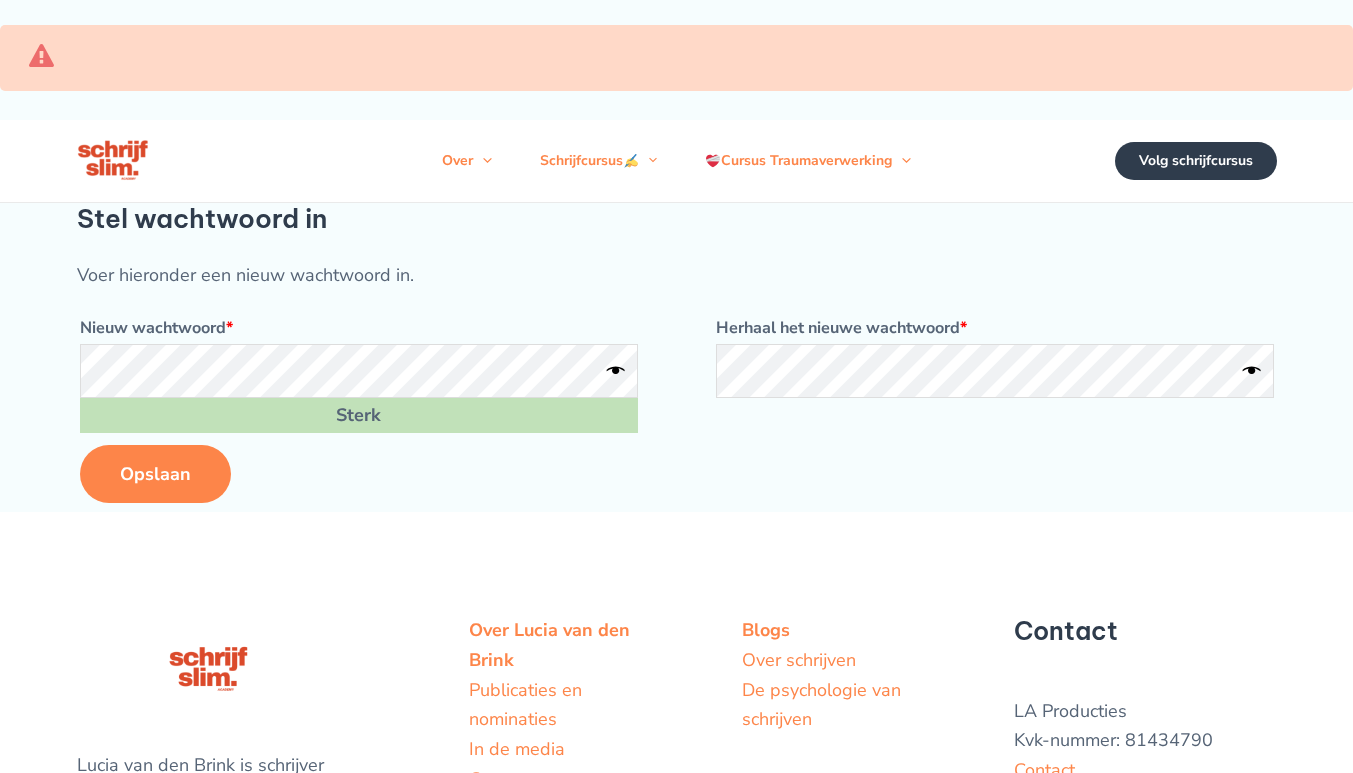 click at bounding box center (616, 371) 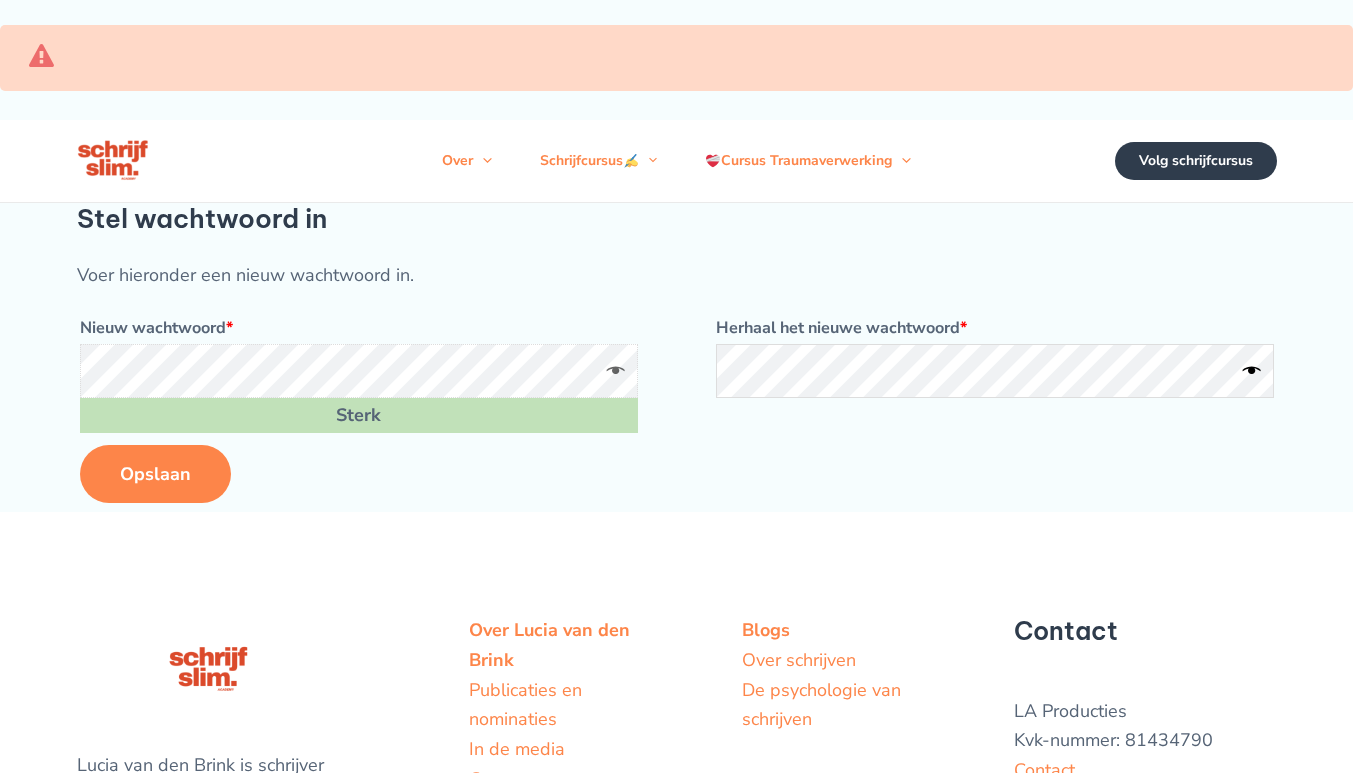 click on "Stel wachtwoord in
Voer hieronder een nieuw wachtwoord in.
Nieuw wachtwoord  * Vereist
Sterk
Herhaal het nieuwe wachtwoord  * Vereist
Opslaan" at bounding box center (677, 358) 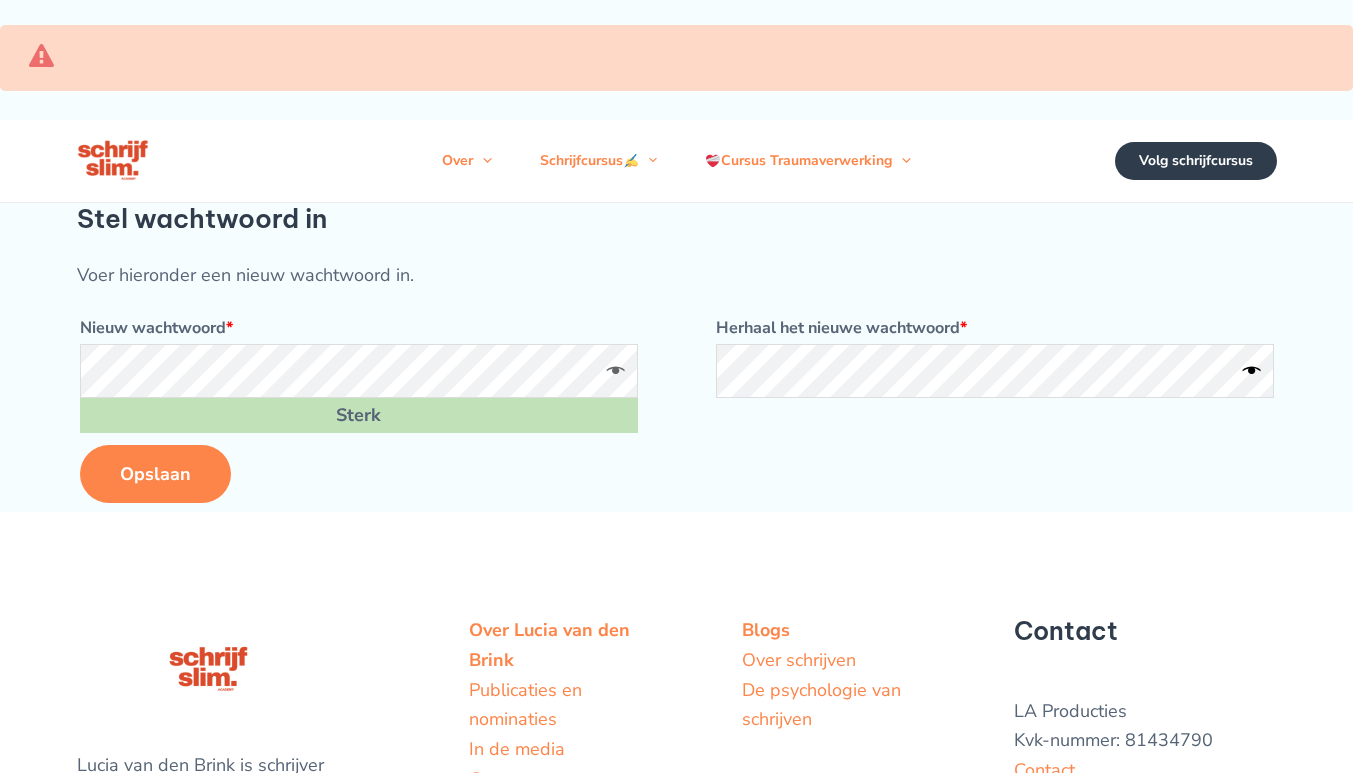 click on "Opslaan" at bounding box center (155, 474) 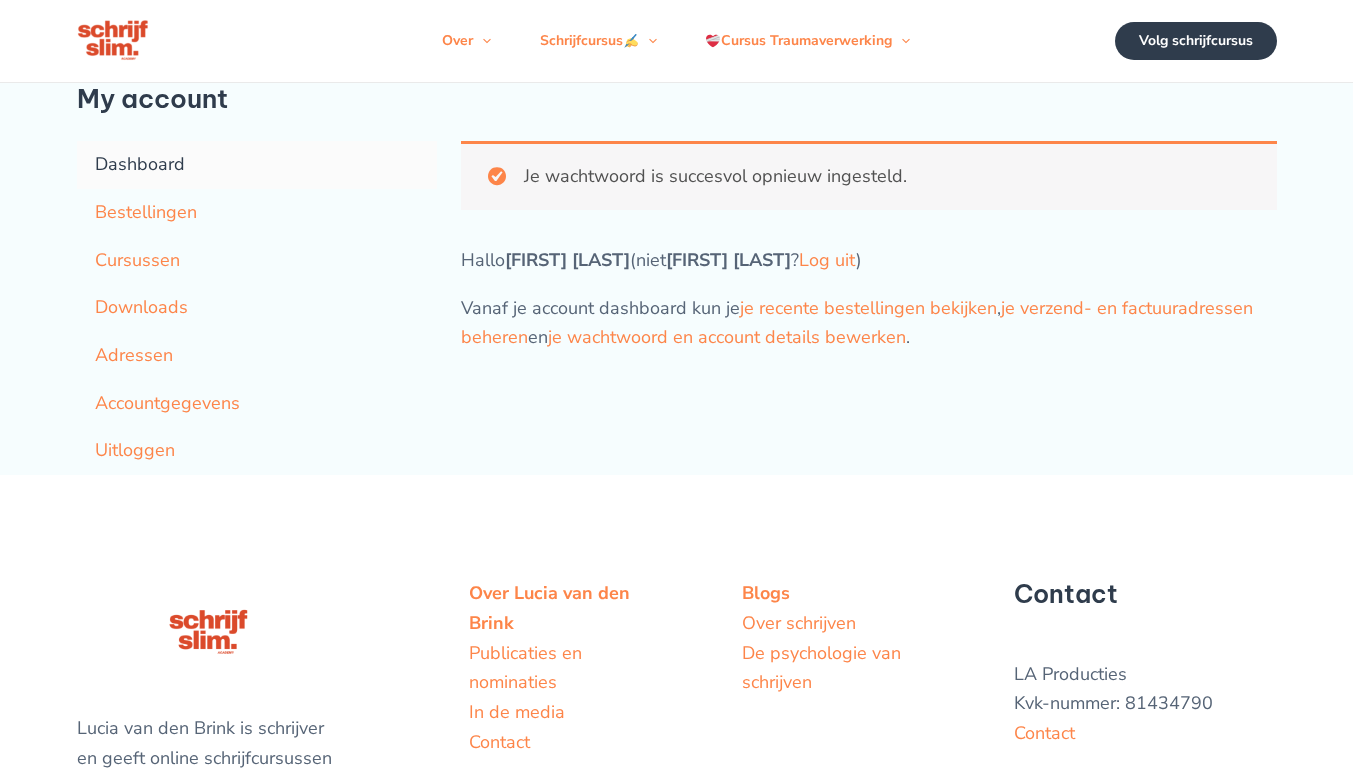 scroll, scrollTop: 0, scrollLeft: 0, axis: both 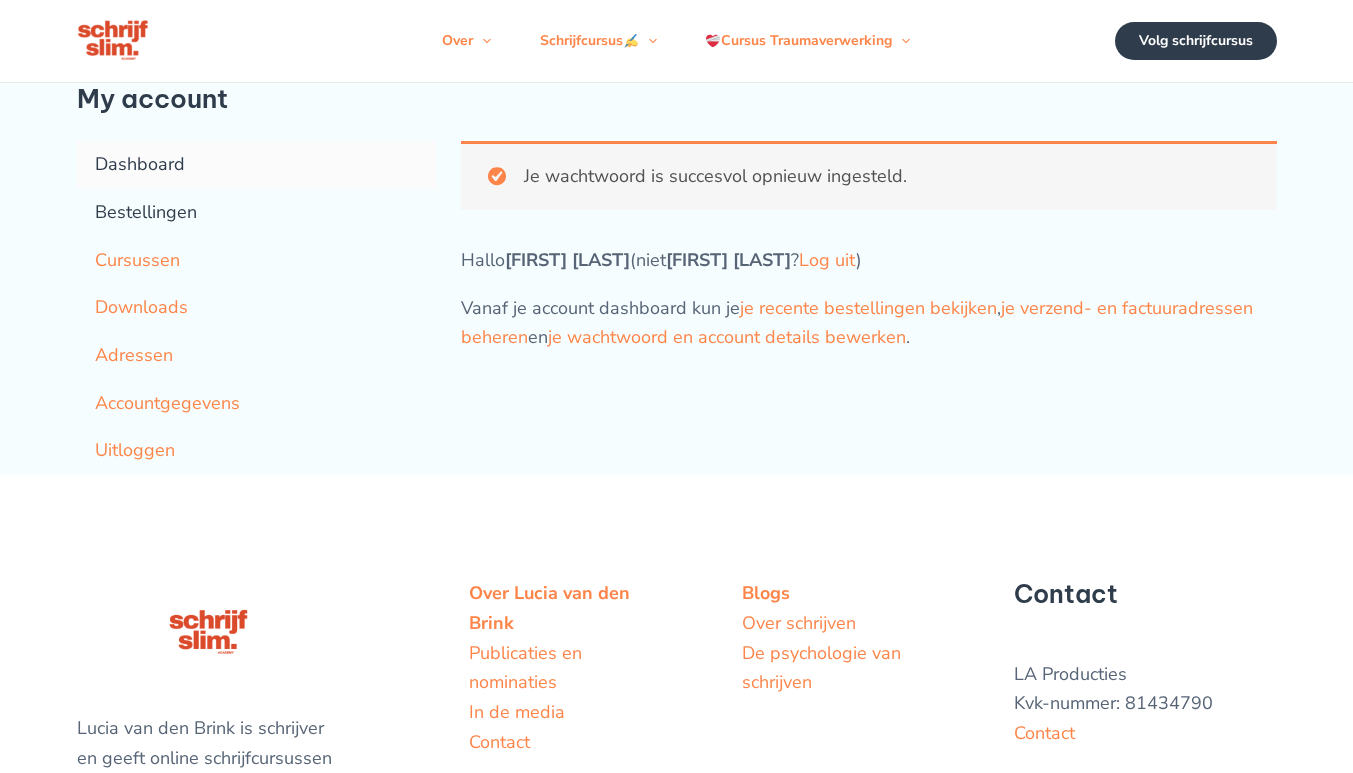 click on "Bestellingen" at bounding box center [257, 213] 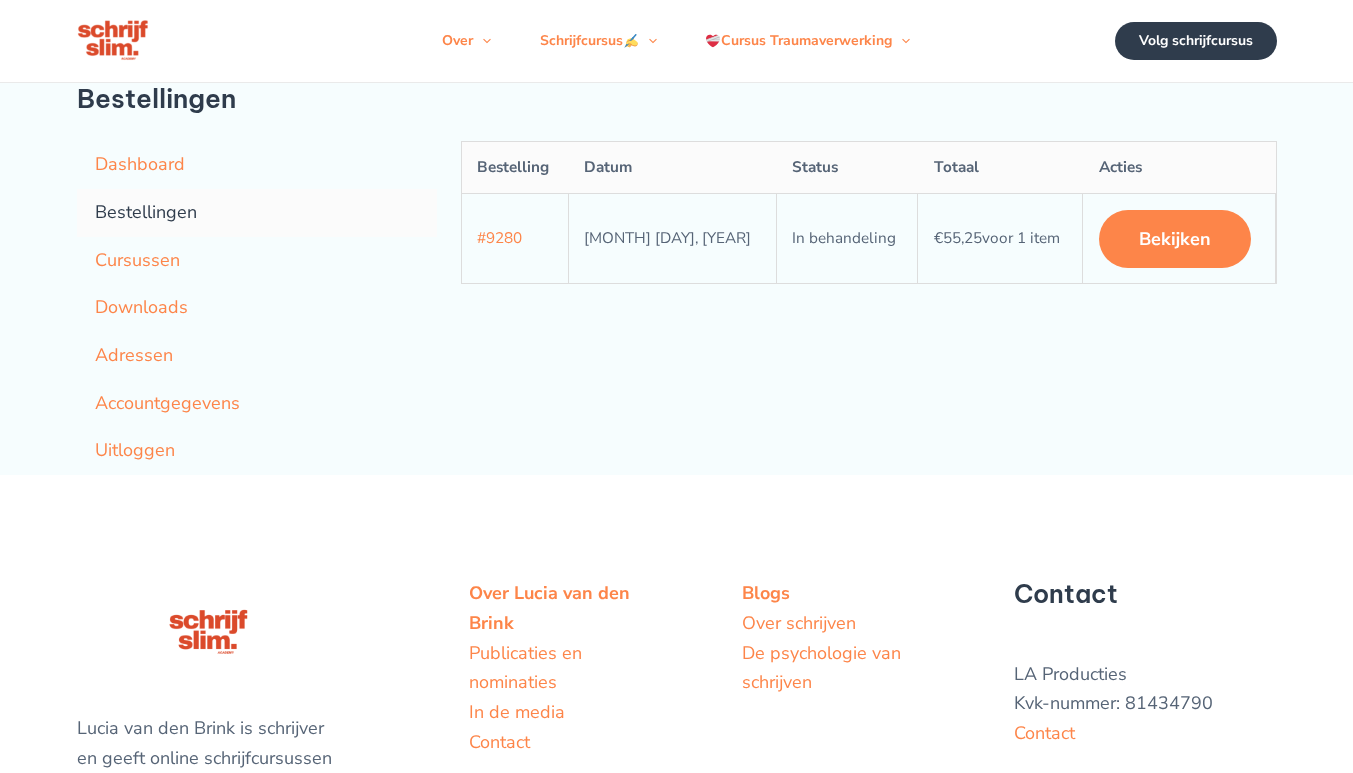 scroll, scrollTop: 0, scrollLeft: 0, axis: both 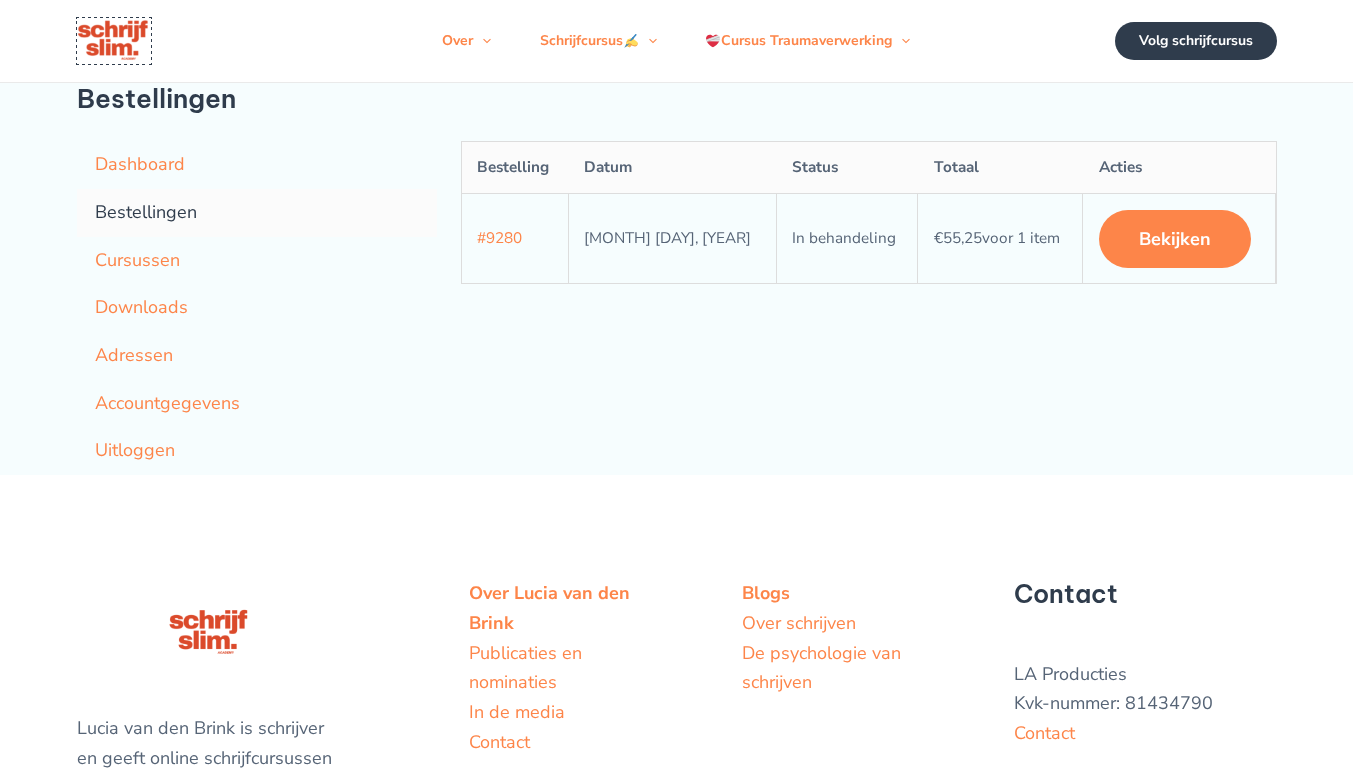 drag, startPoint x: 127, startPoint y: 48, endPoint x: 248, endPoint y: 107, distance: 134.61798 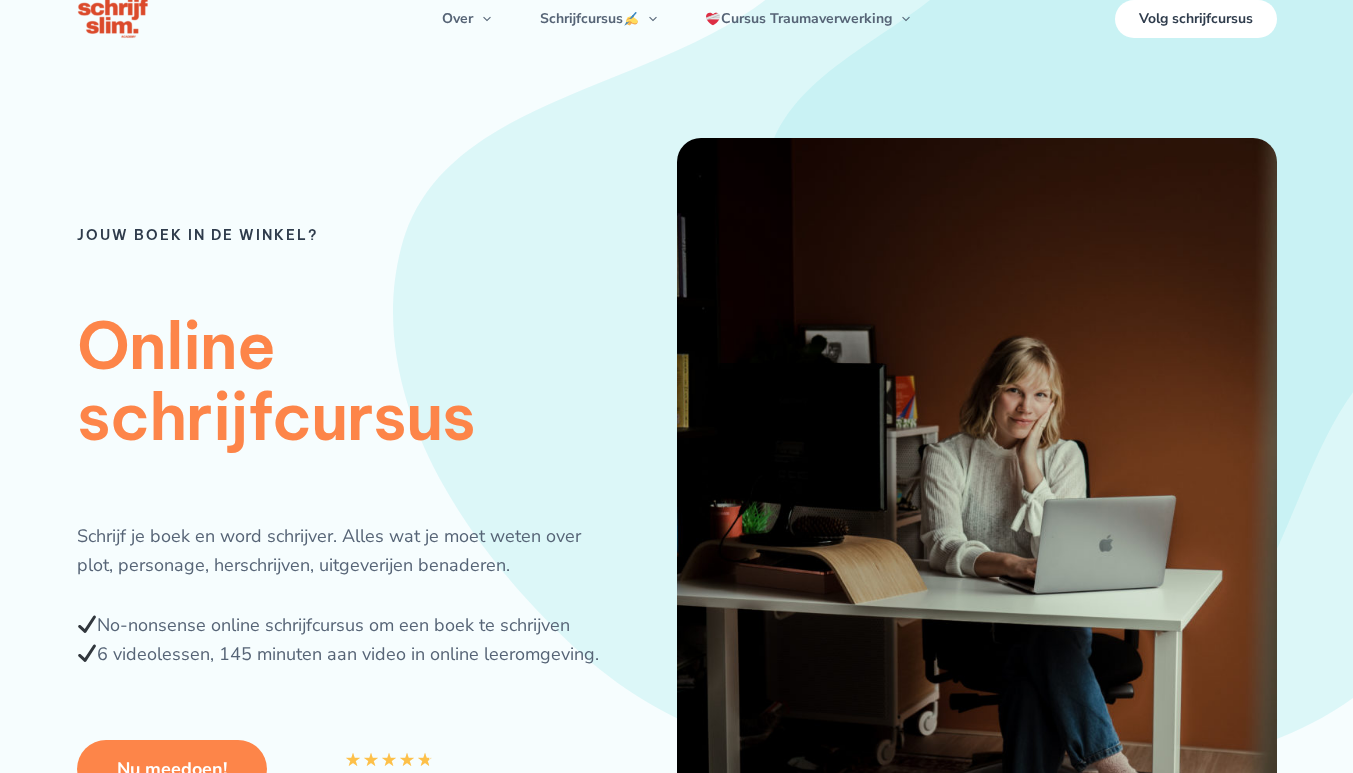 scroll, scrollTop: 0, scrollLeft: 0, axis: both 